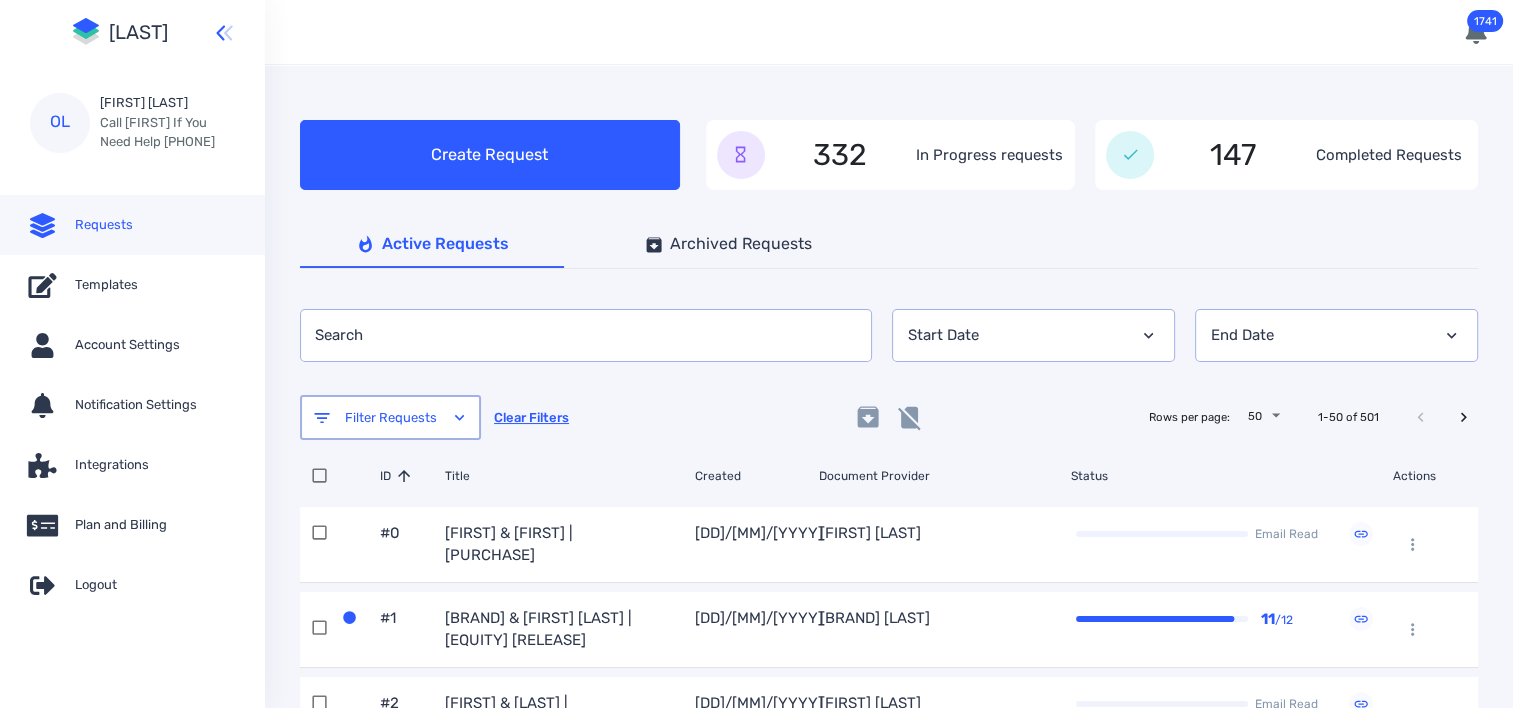scroll, scrollTop: 100, scrollLeft: 0, axis: vertical 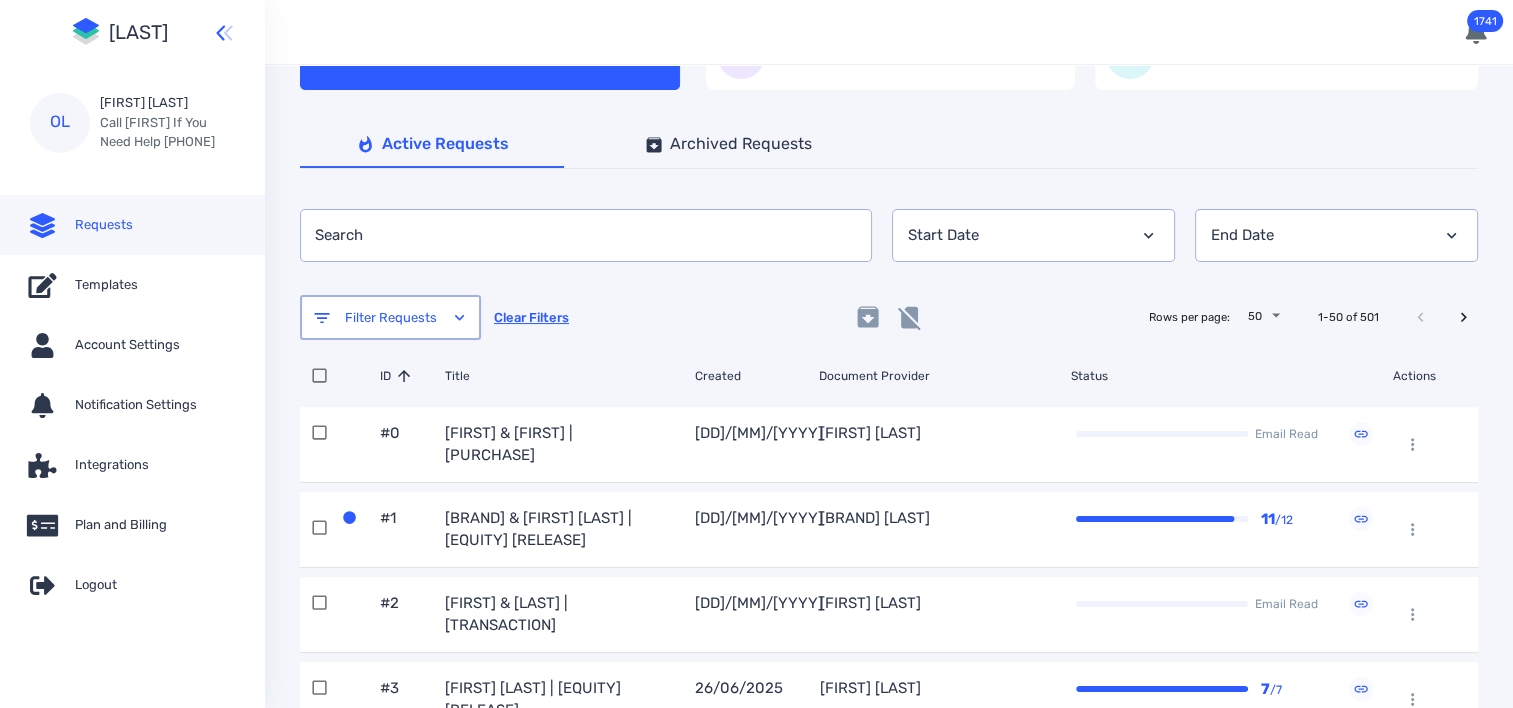 click on "[BRAND] & [FIRST] [LAST] | [EQUITY] [RELEASE]" at bounding box center (509, 444) 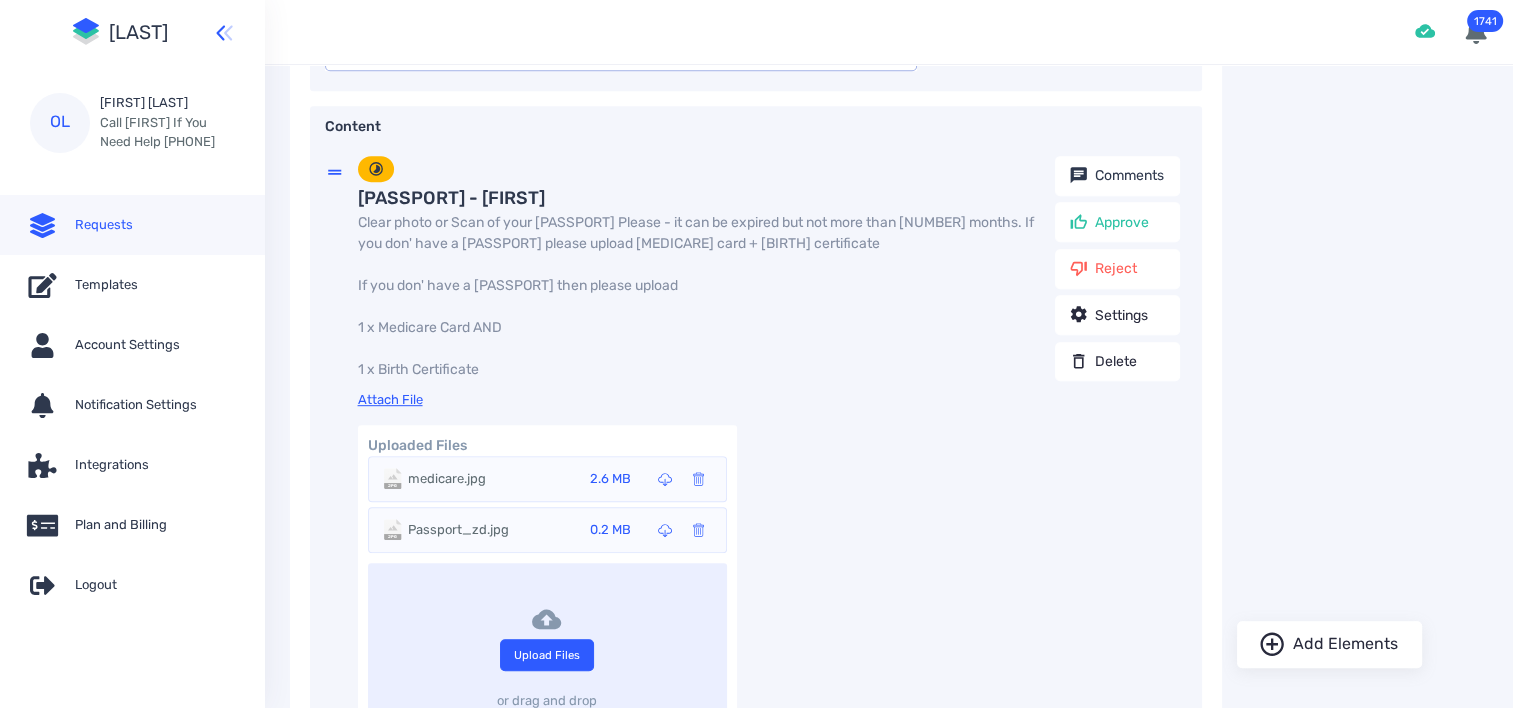 scroll, scrollTop: 1100, scrollLeft: 0, axis: vertical 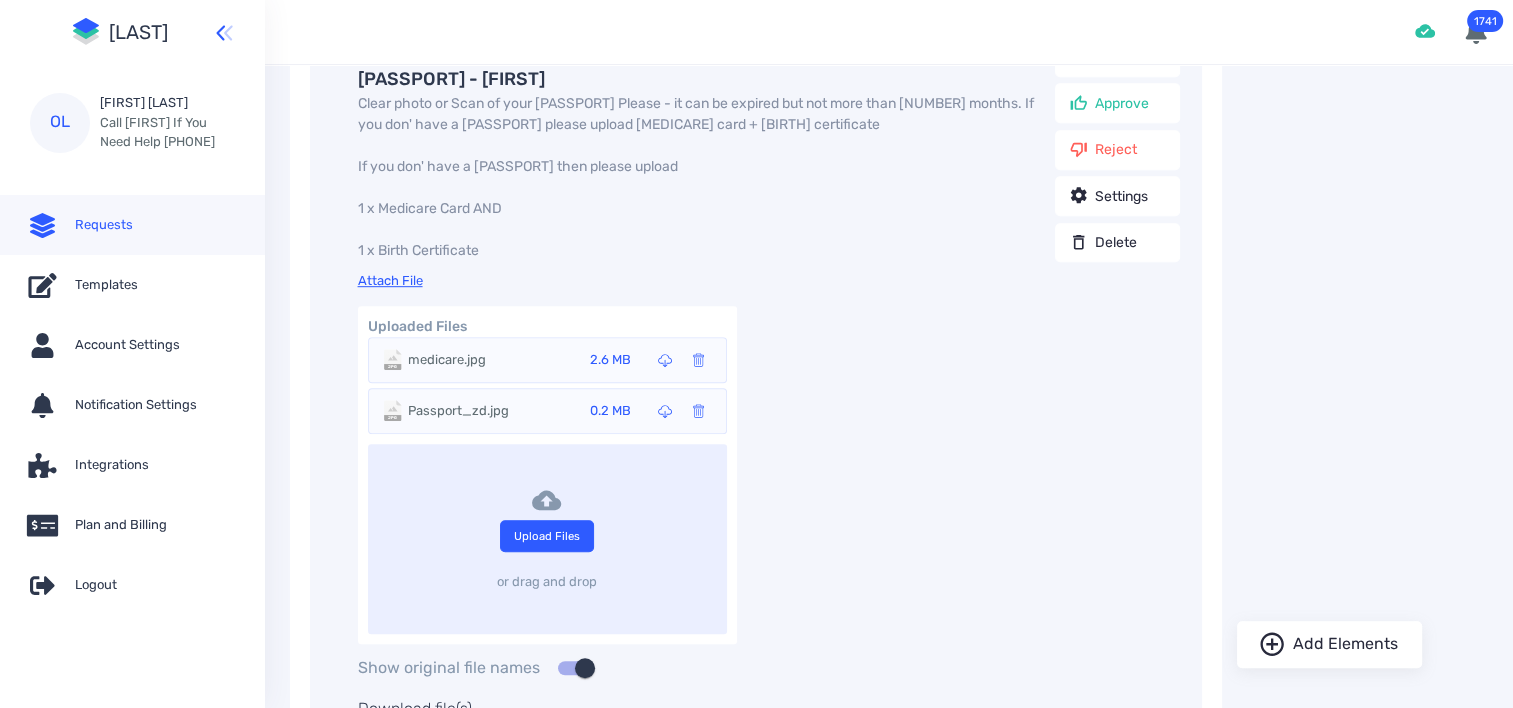 click on "Passport_zd.jpg" at bounding box center [447, 360] 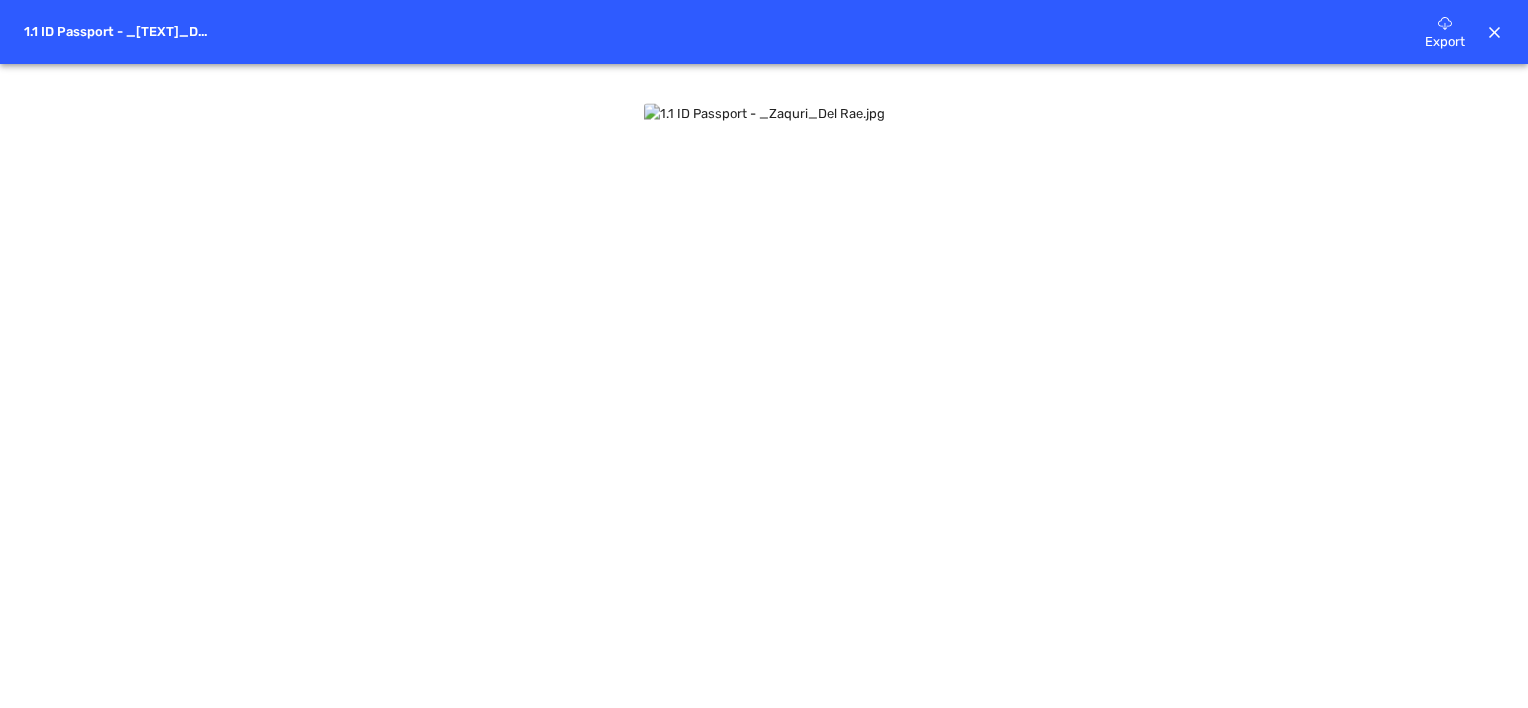 click at bounding box center [1495, 33] 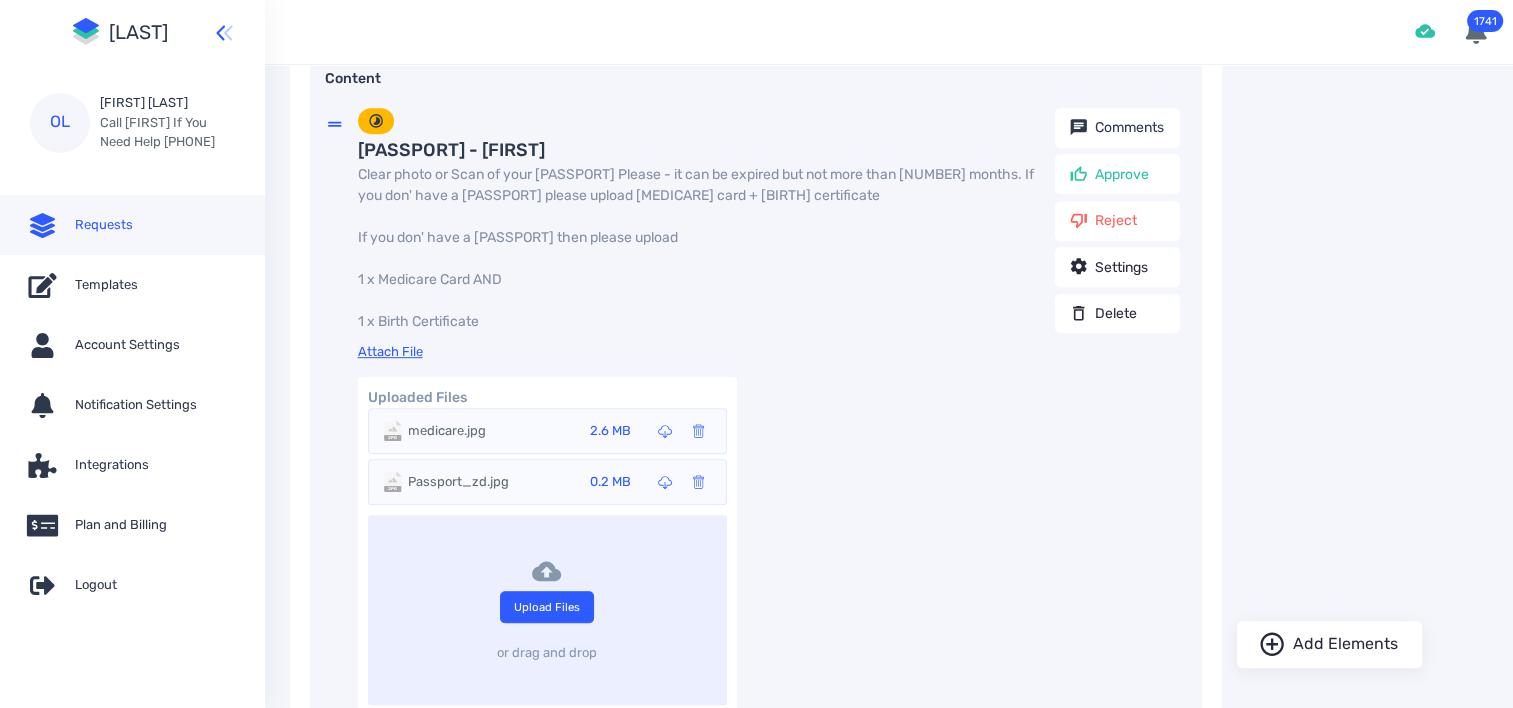 scroll, scrollTop: 1200, scrollLeft: 0, axis: vertical 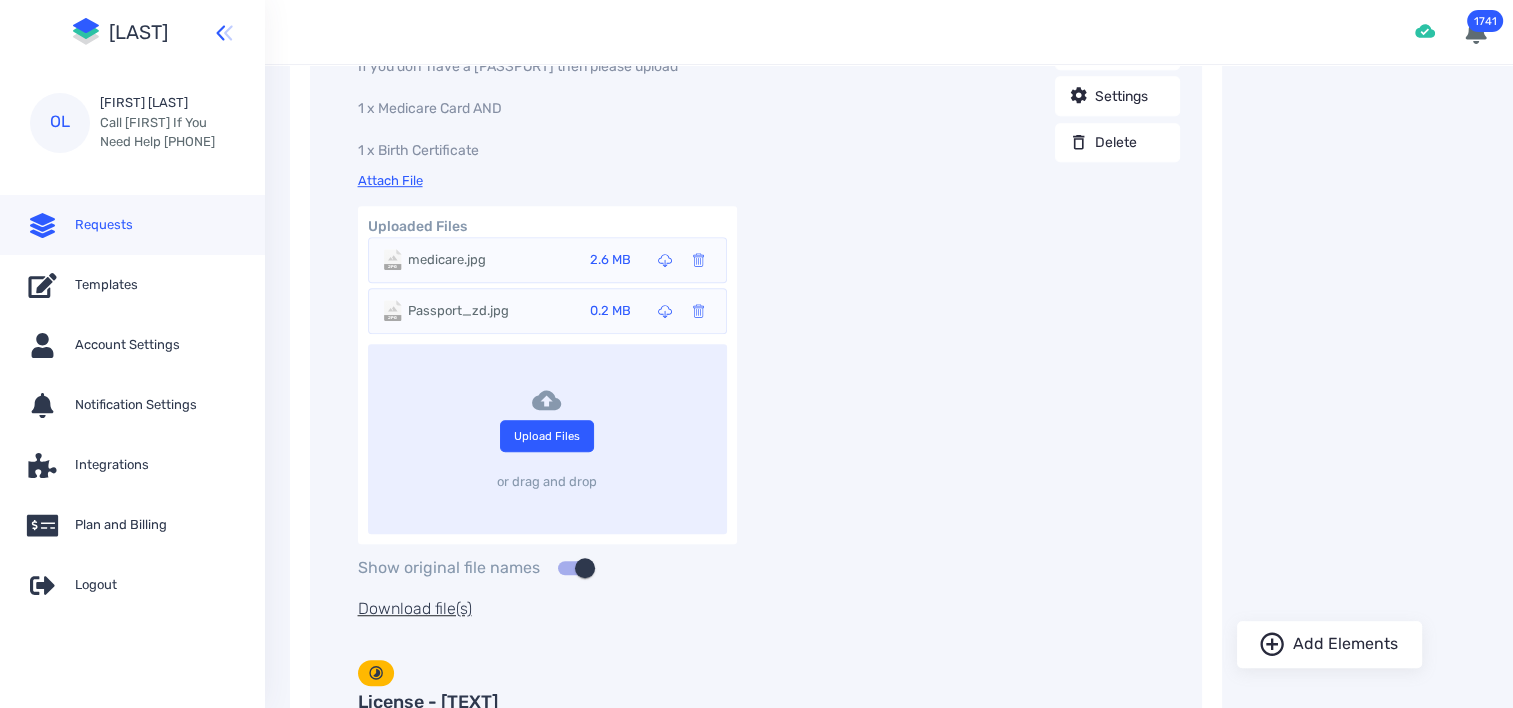 click on "medicare.jpg 2.6 MB" at bounding box center [559, 260] 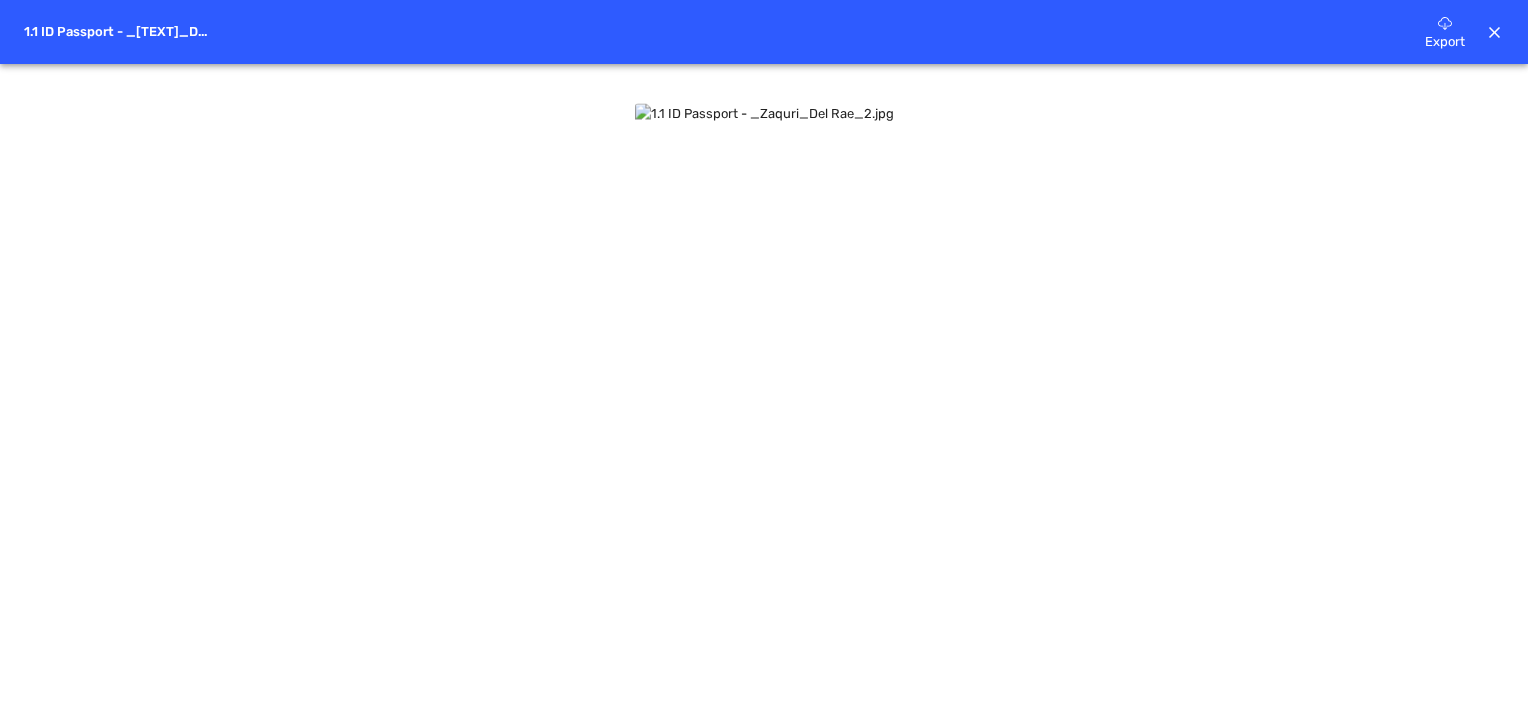 click on "Export" at bounding box center (1445, 22) 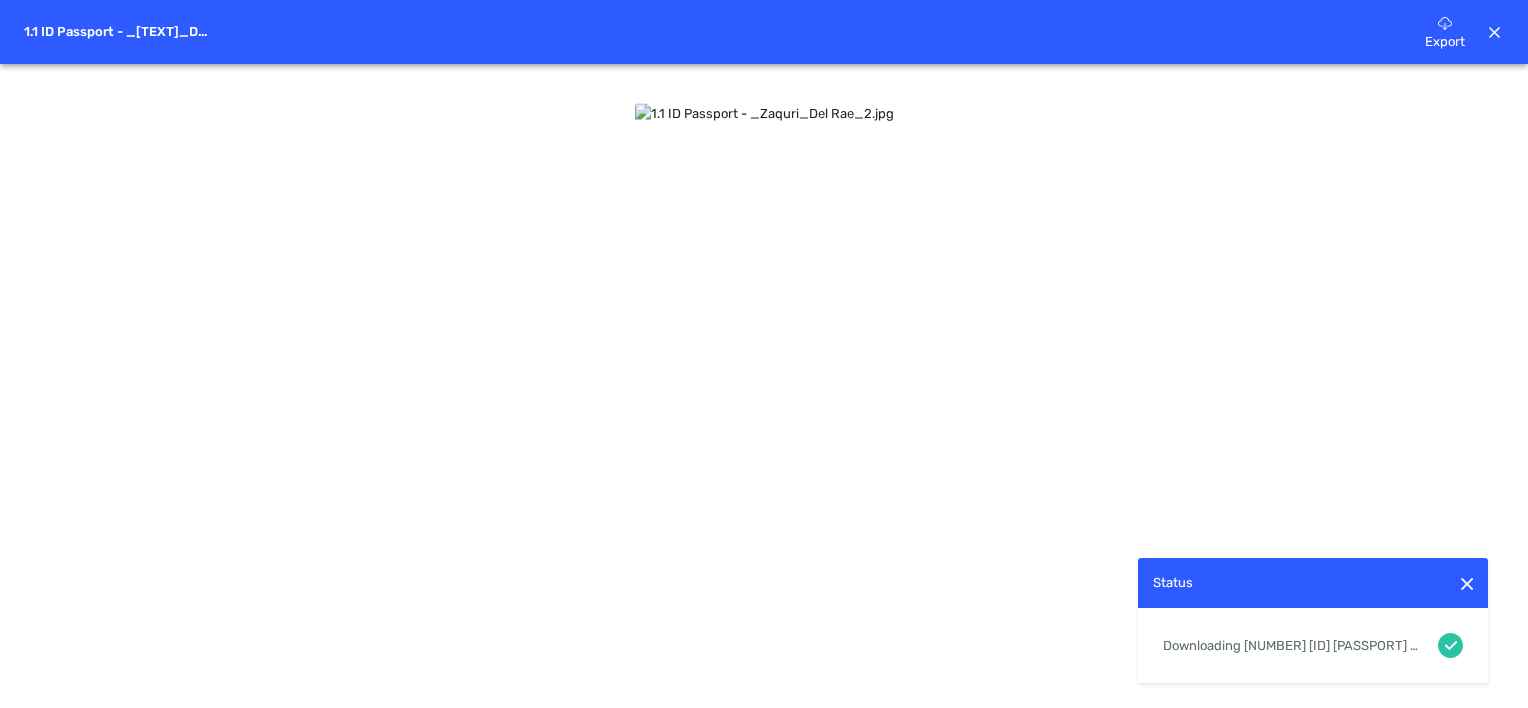 click at bounding box center [1495, 33] 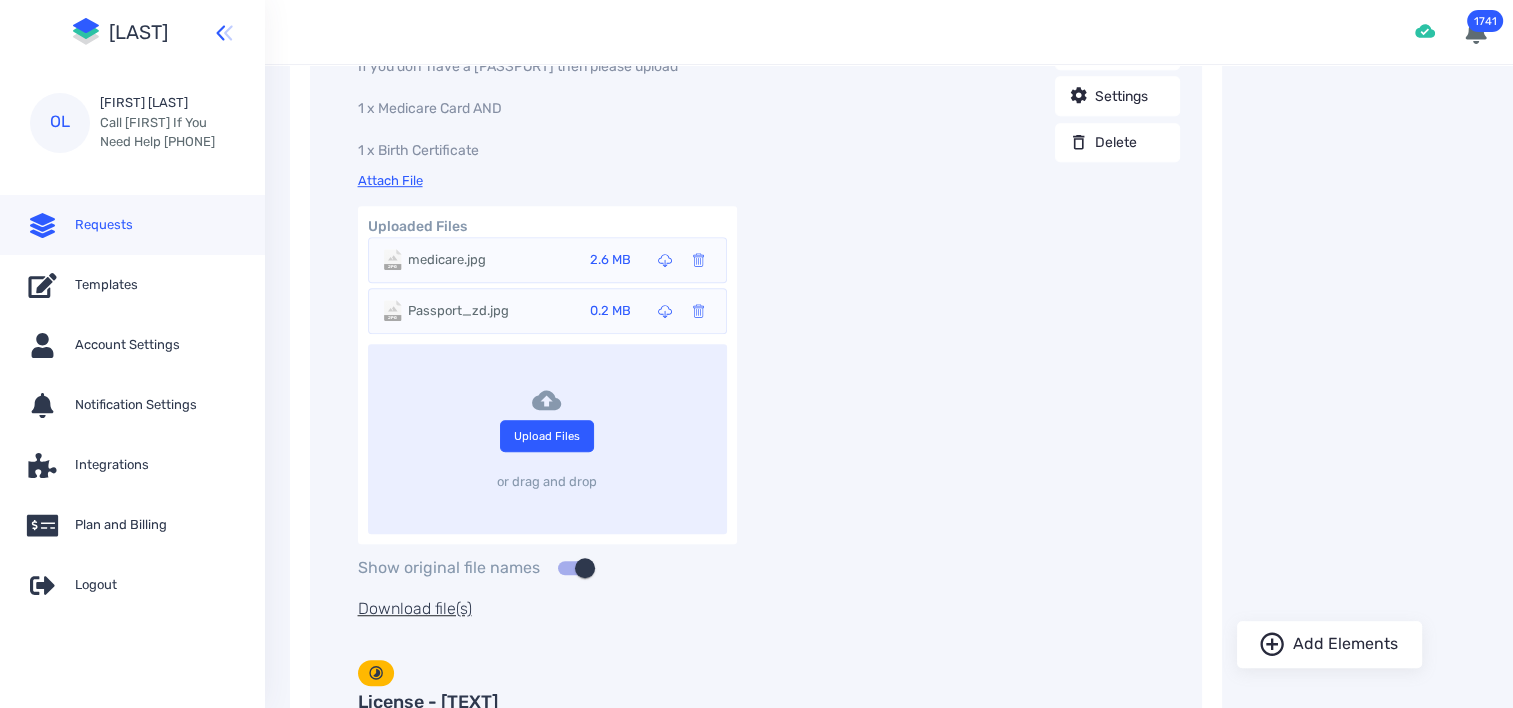 click on "Passport_zd.jpg" at bounding box center [447, 260] 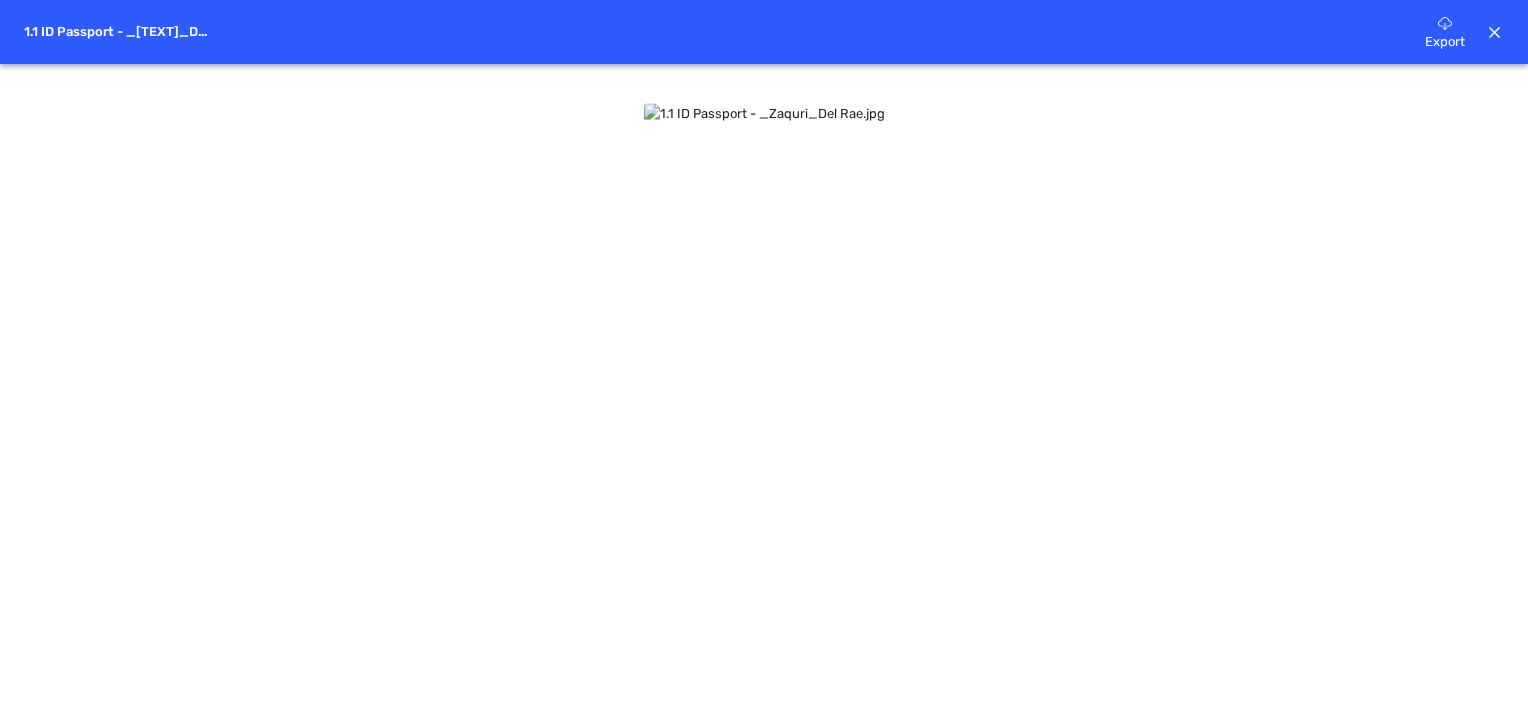 click at bounding box center [1445, 23] 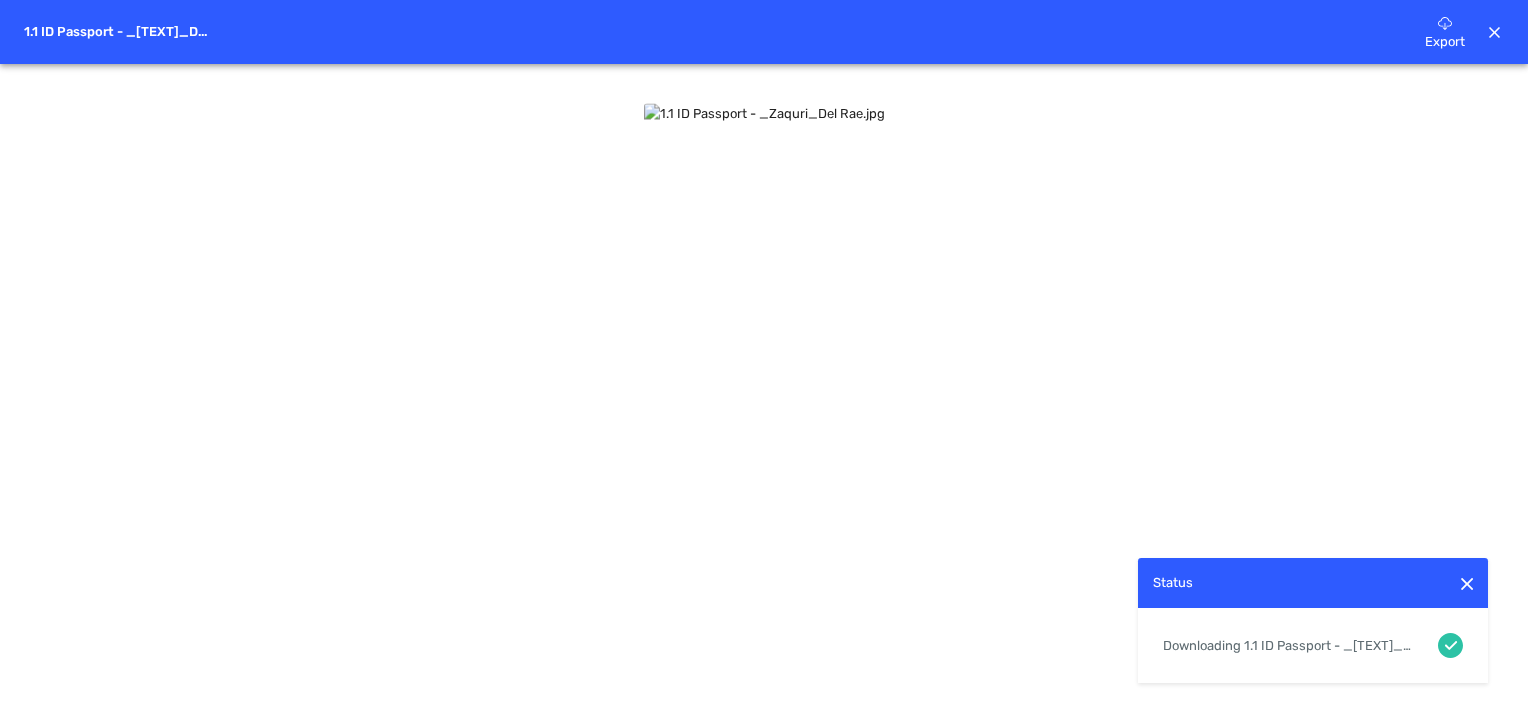 click at bounding box center [1494, 32] 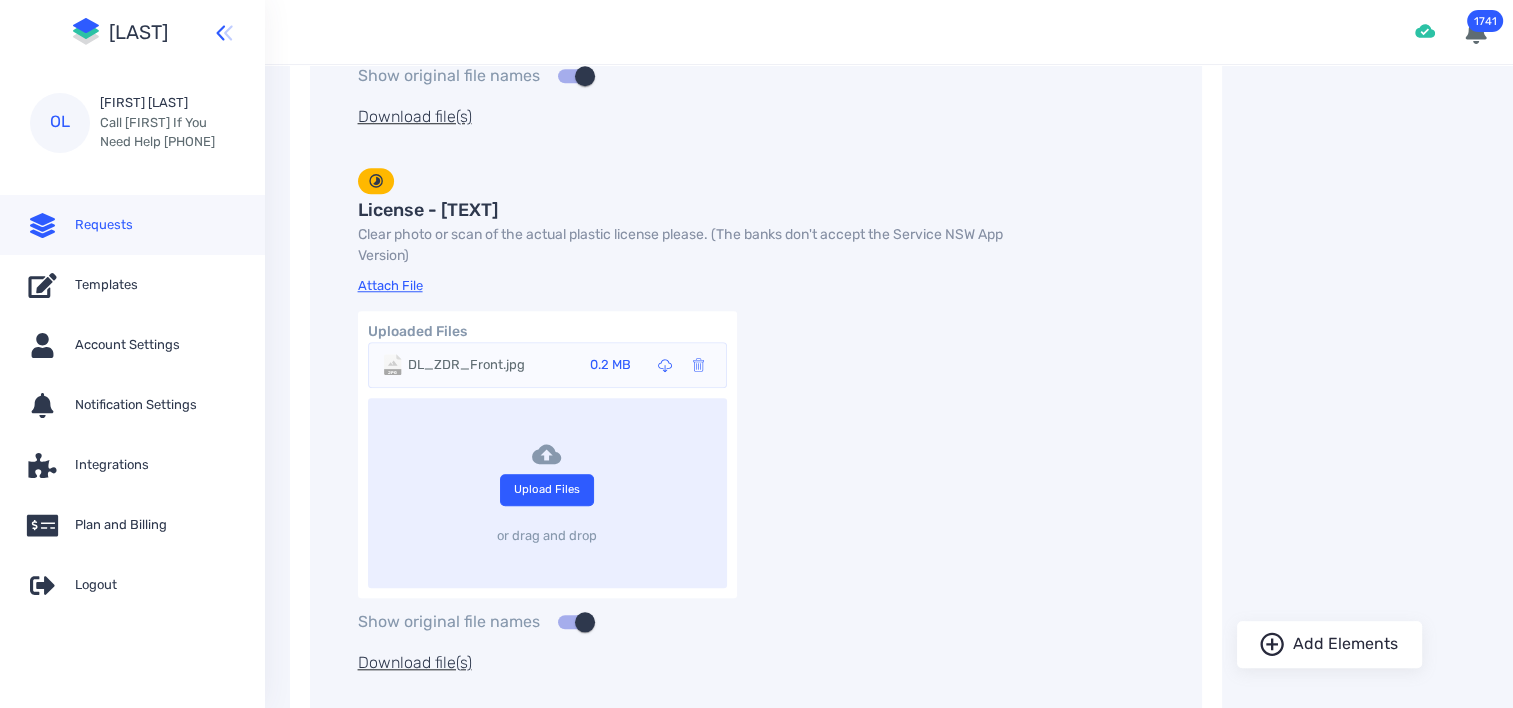 scroll, scrollTop: 1800, scrollLeft: 0, axis: vertical 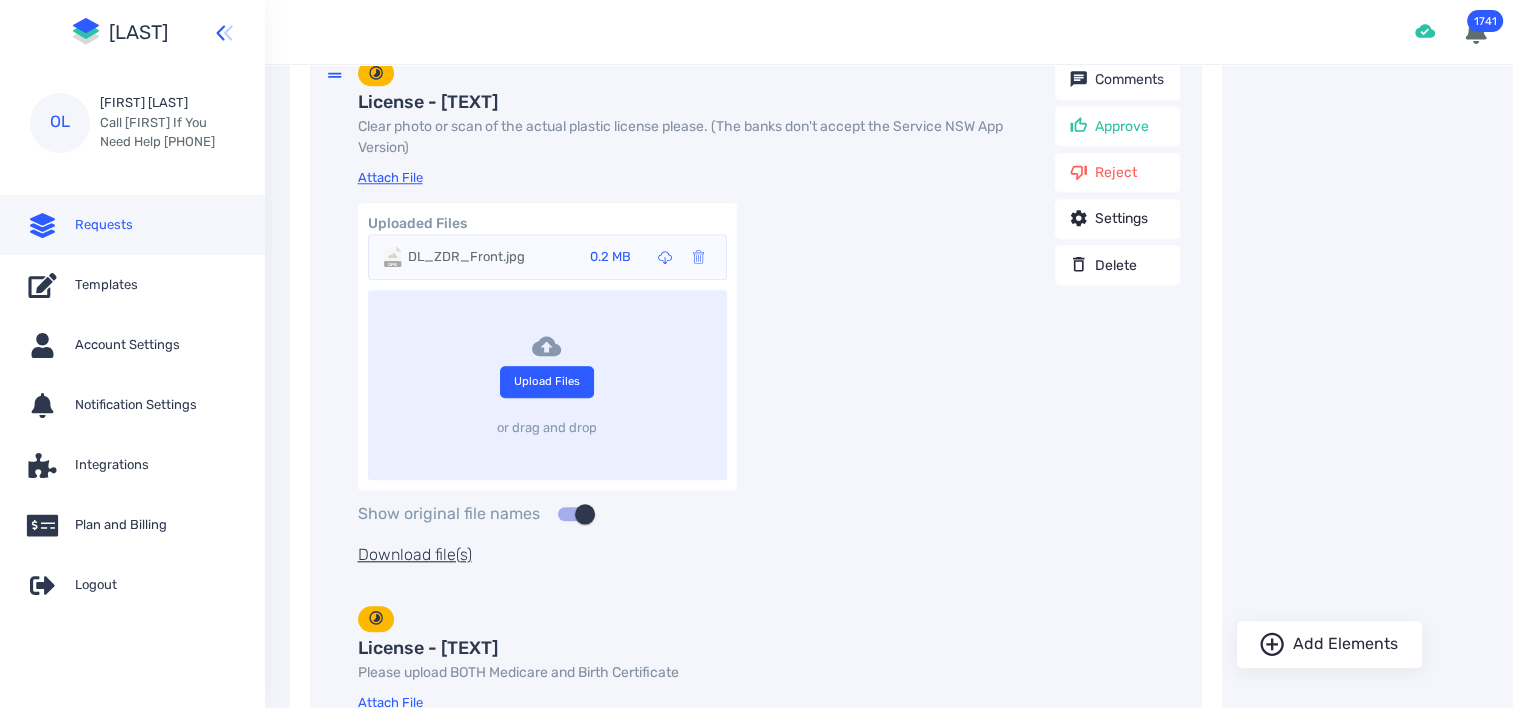 click on "DL_[TEXT]_Front.jpg 0.2 MB" at bounding box center [559, 257] 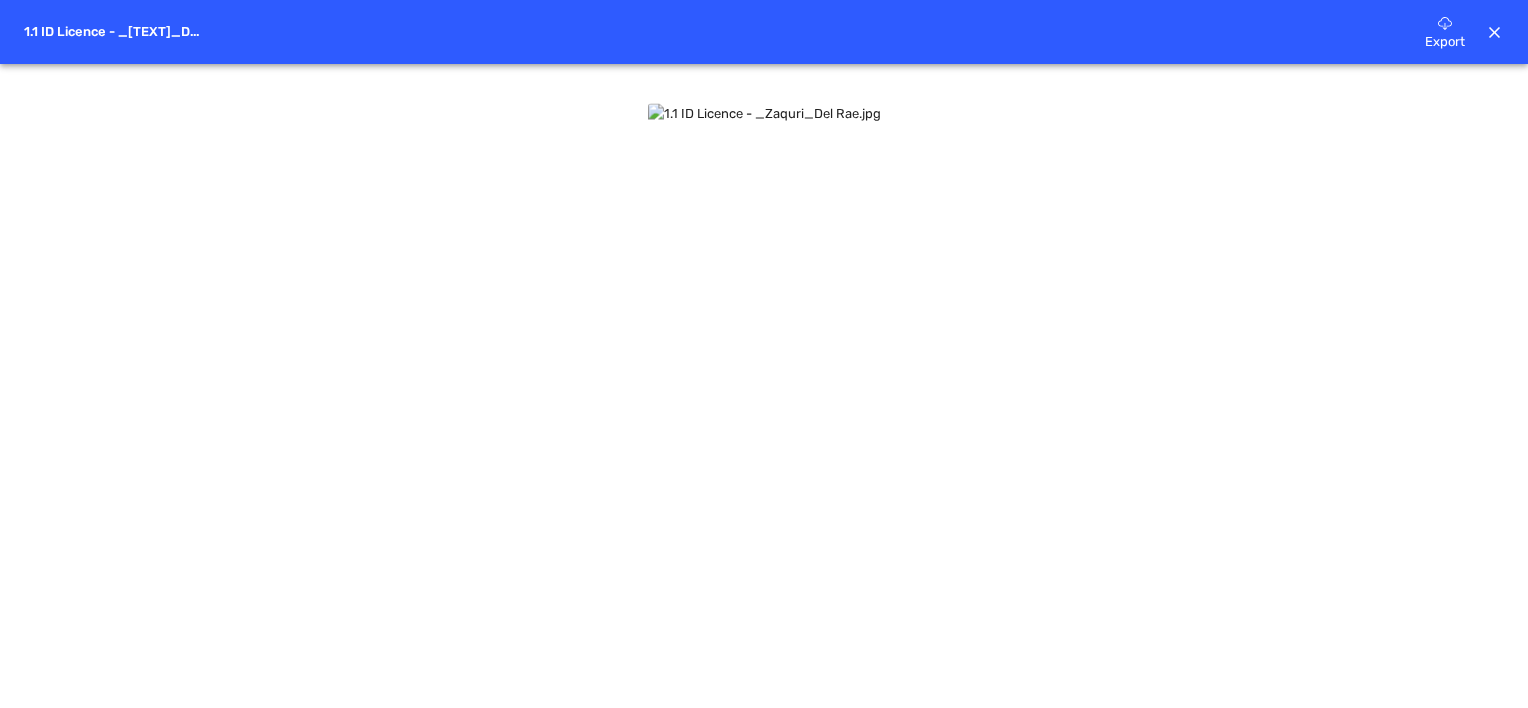 click on "Export" at bounding box center [1445, 22] 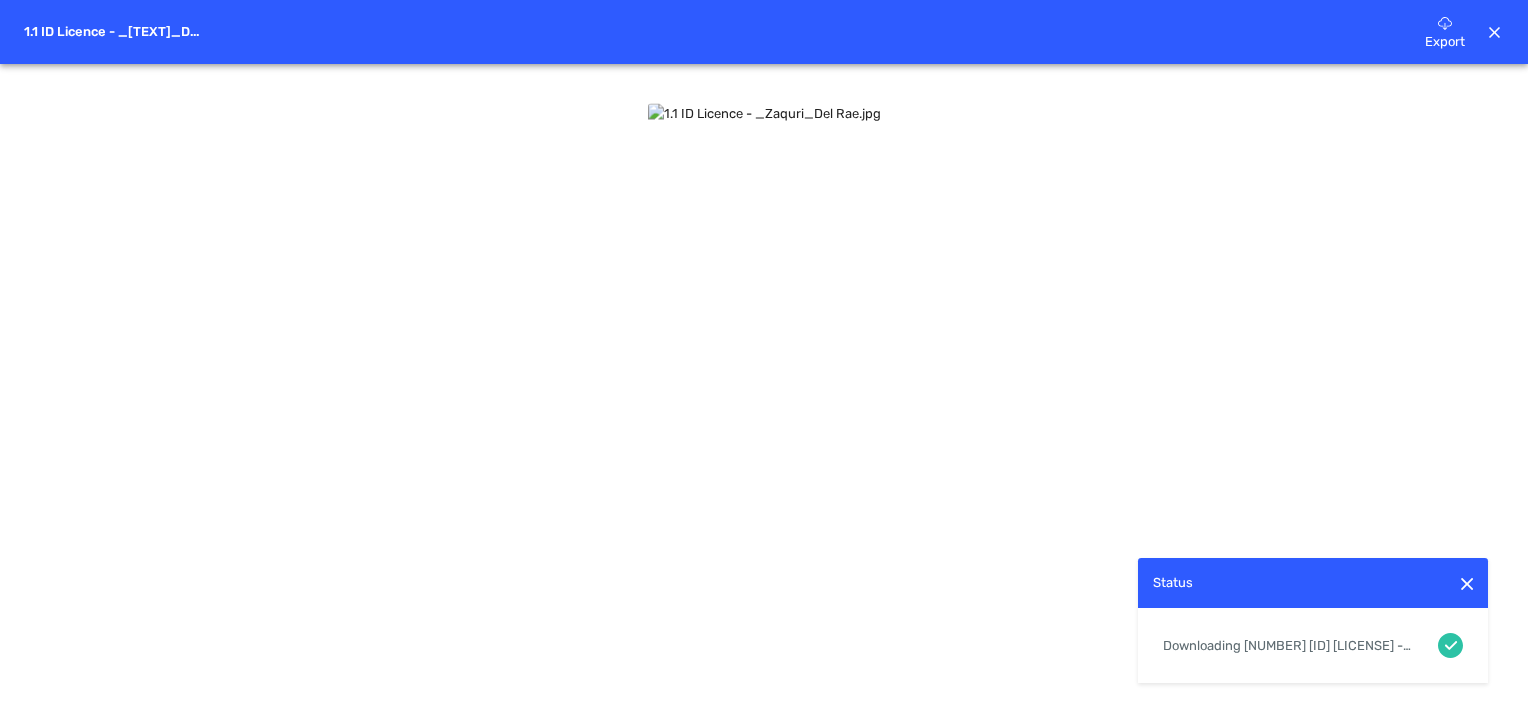 click at bounding box center (1495, 33) 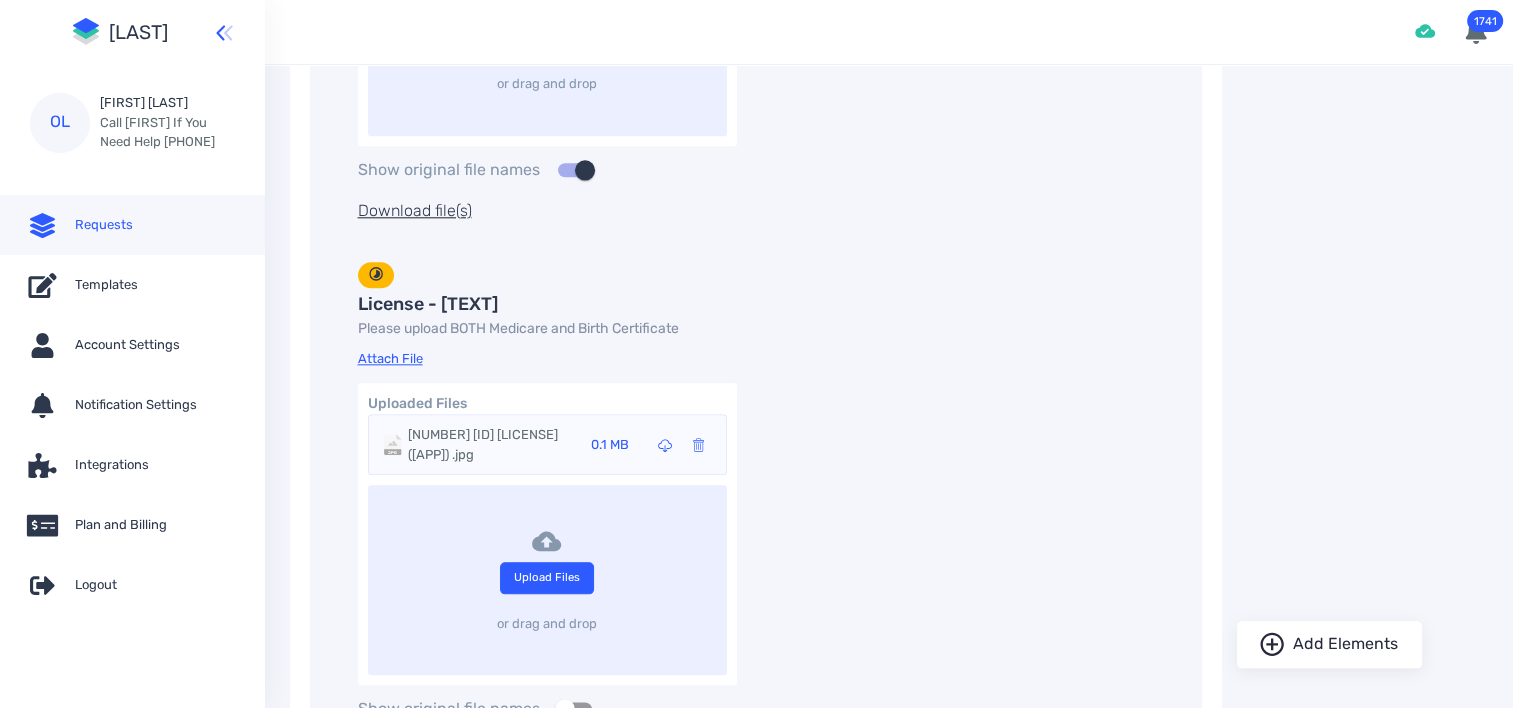 scroll, scrollTop: 2200, scrollLeft: 0, axis: vertical 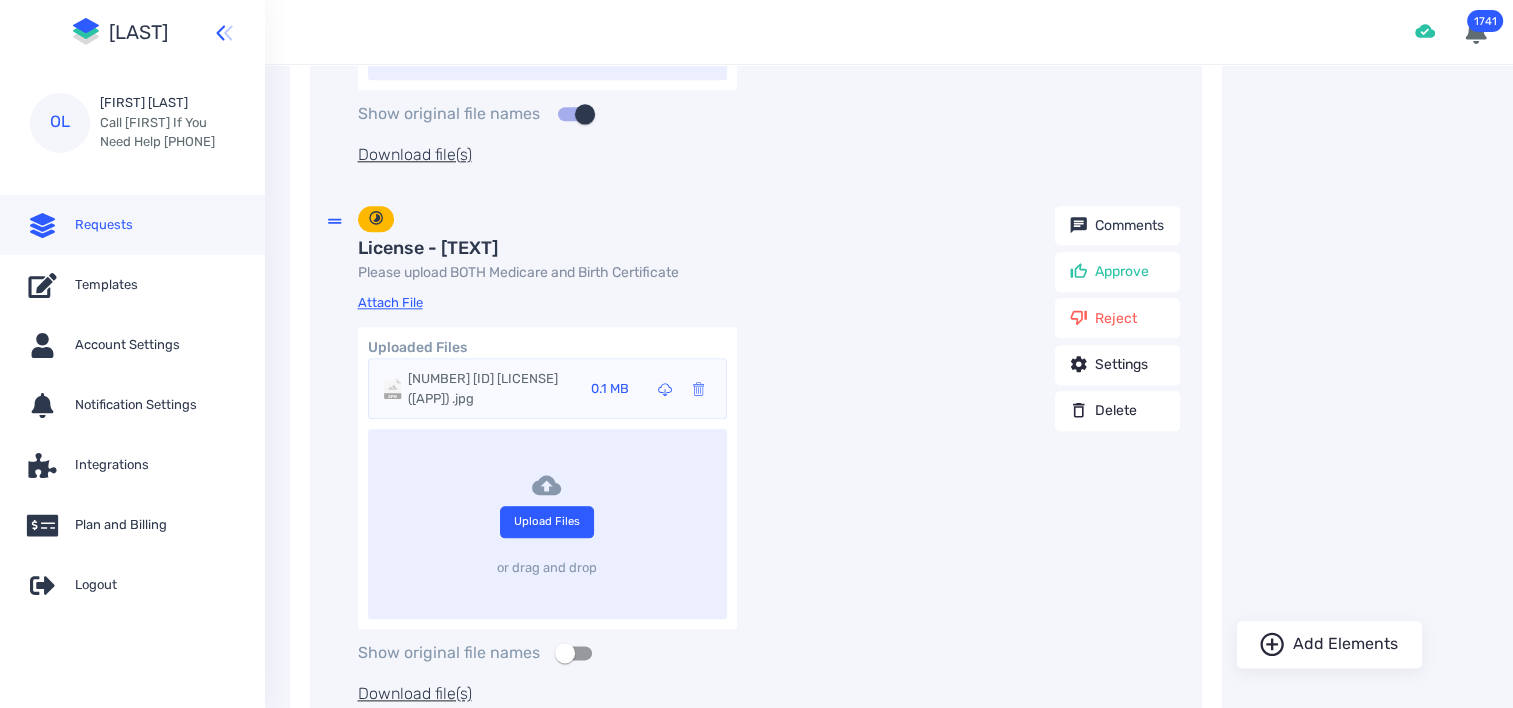 click on "[NUMBER] [ID] [LICENSE] ([APP]) .jpg [SIZE]" at bounding box center (559, 388) 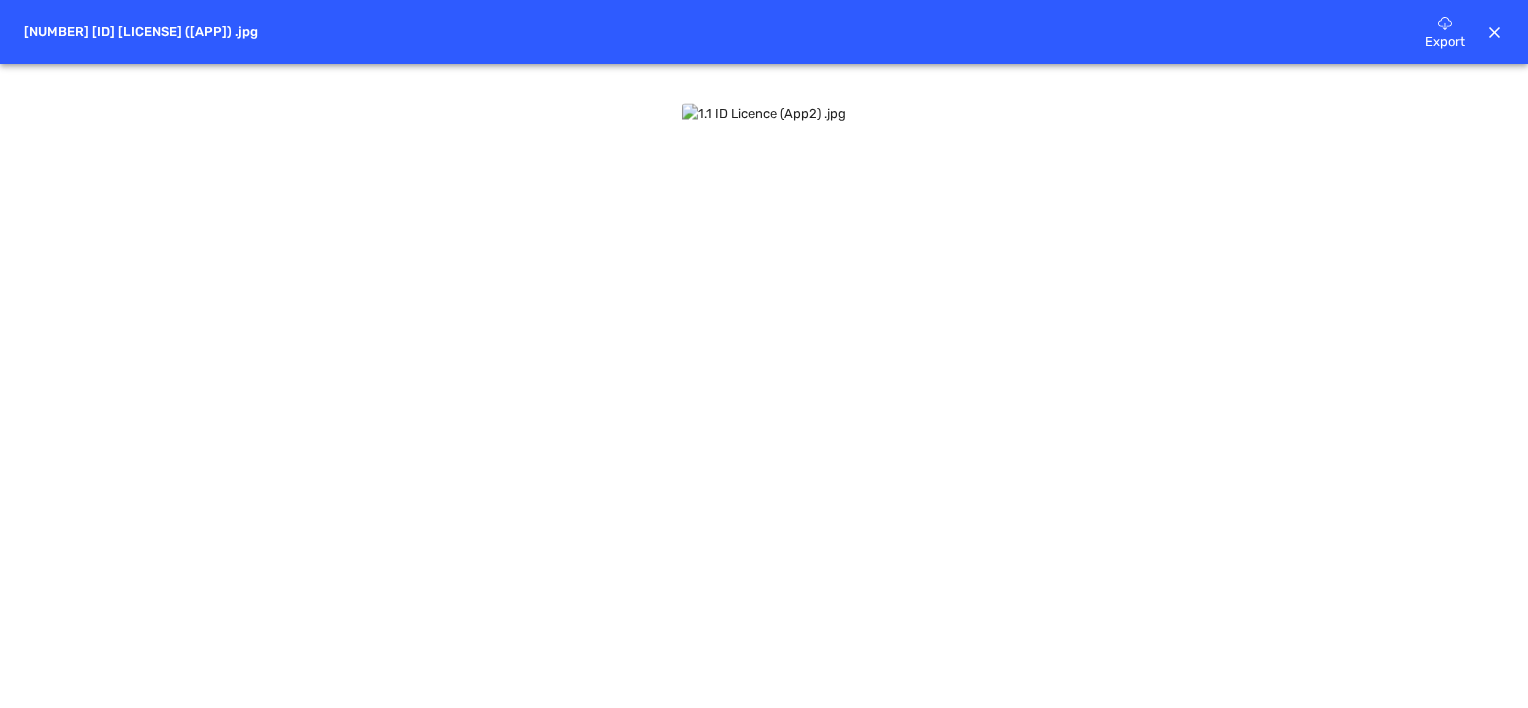 click at bounding box center (1445, 23) 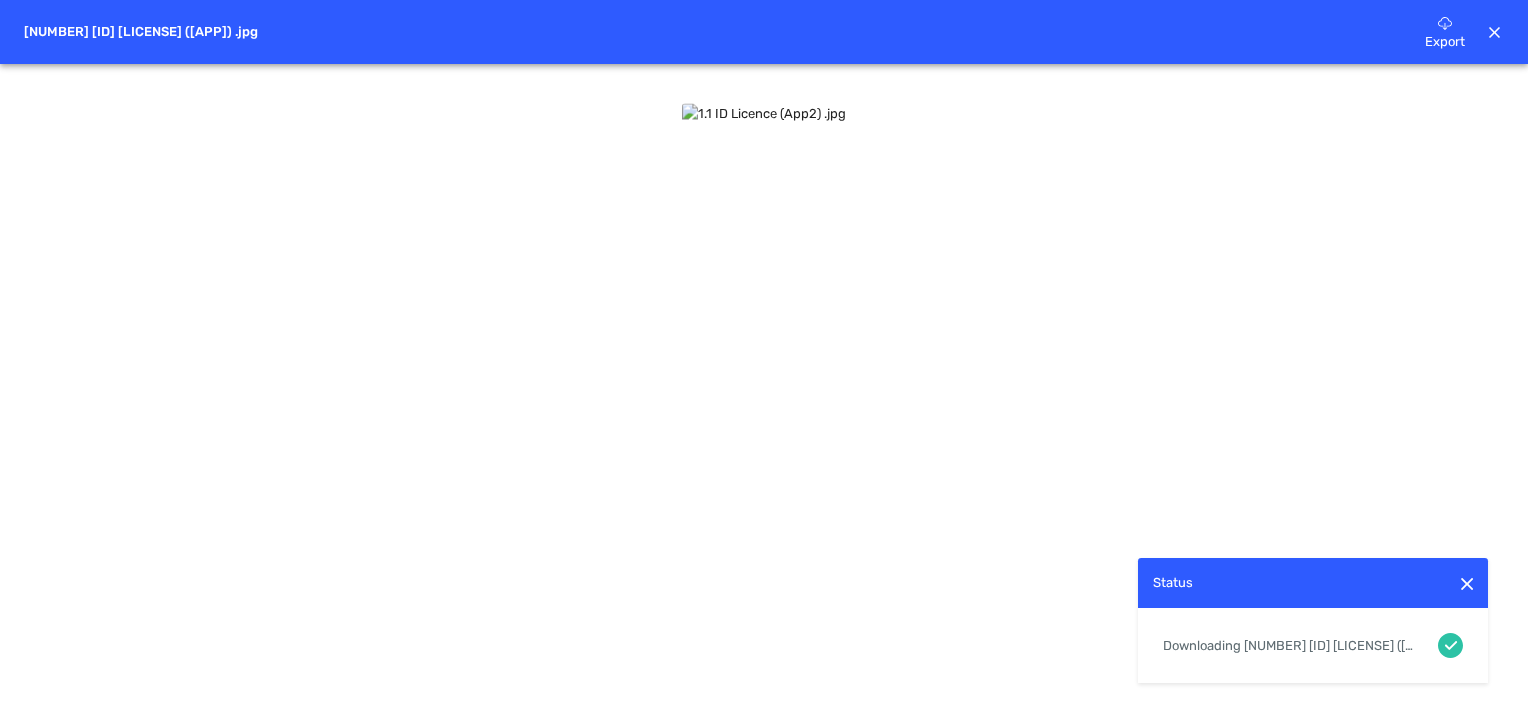 click at bounding box center [1495, 33] 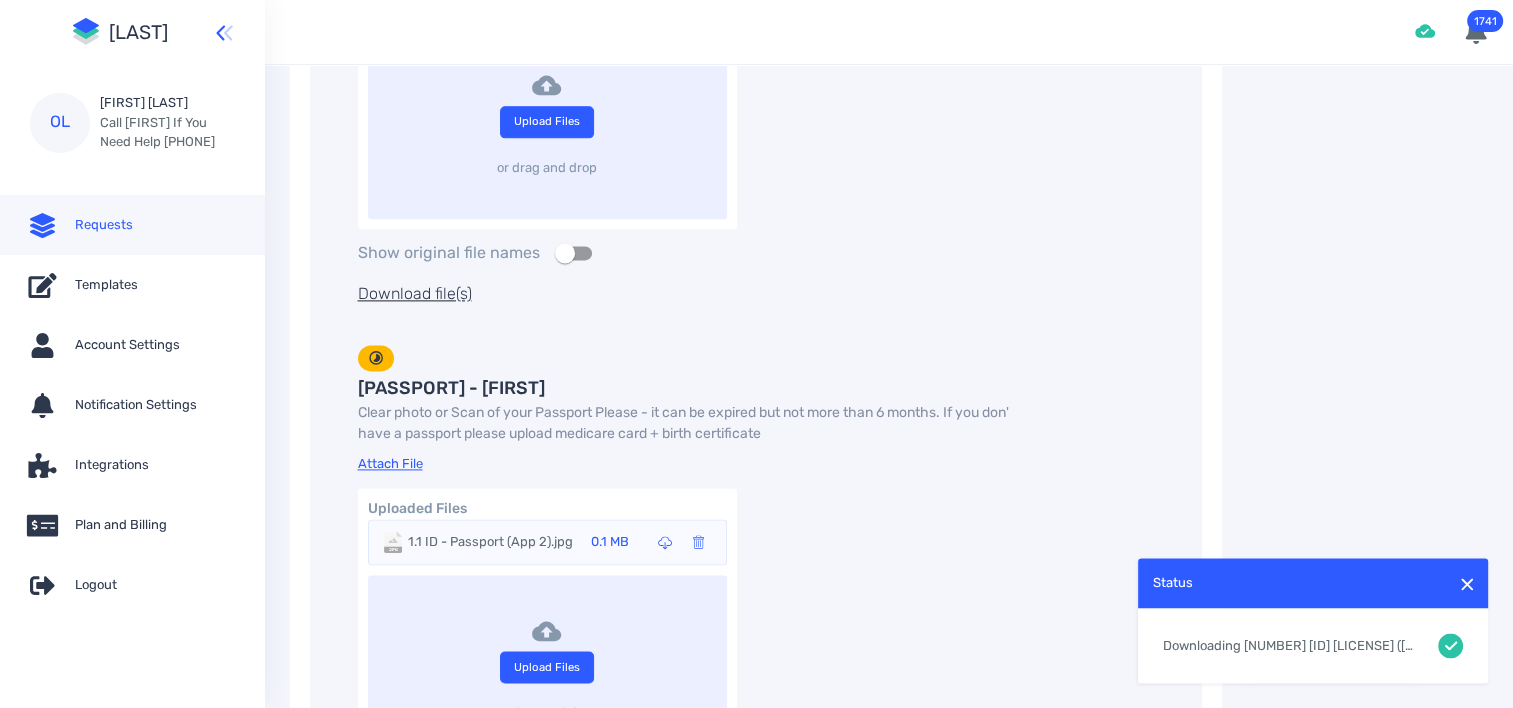 scroll, scrollTop: 2900, scrollLeft: 0, axis: vertical 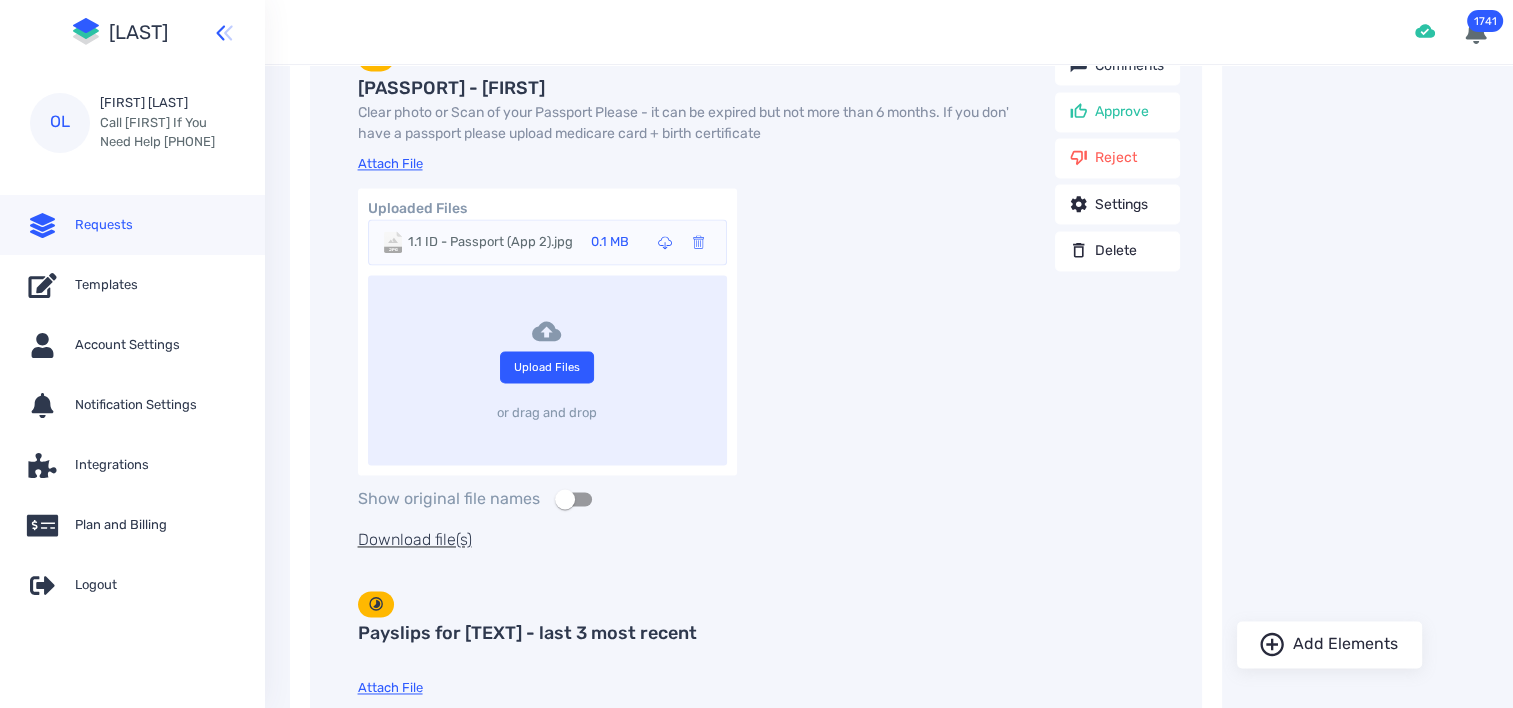 click on "1.1 ID - Passport (App 2).jpg" at bounding box center (490, 242) 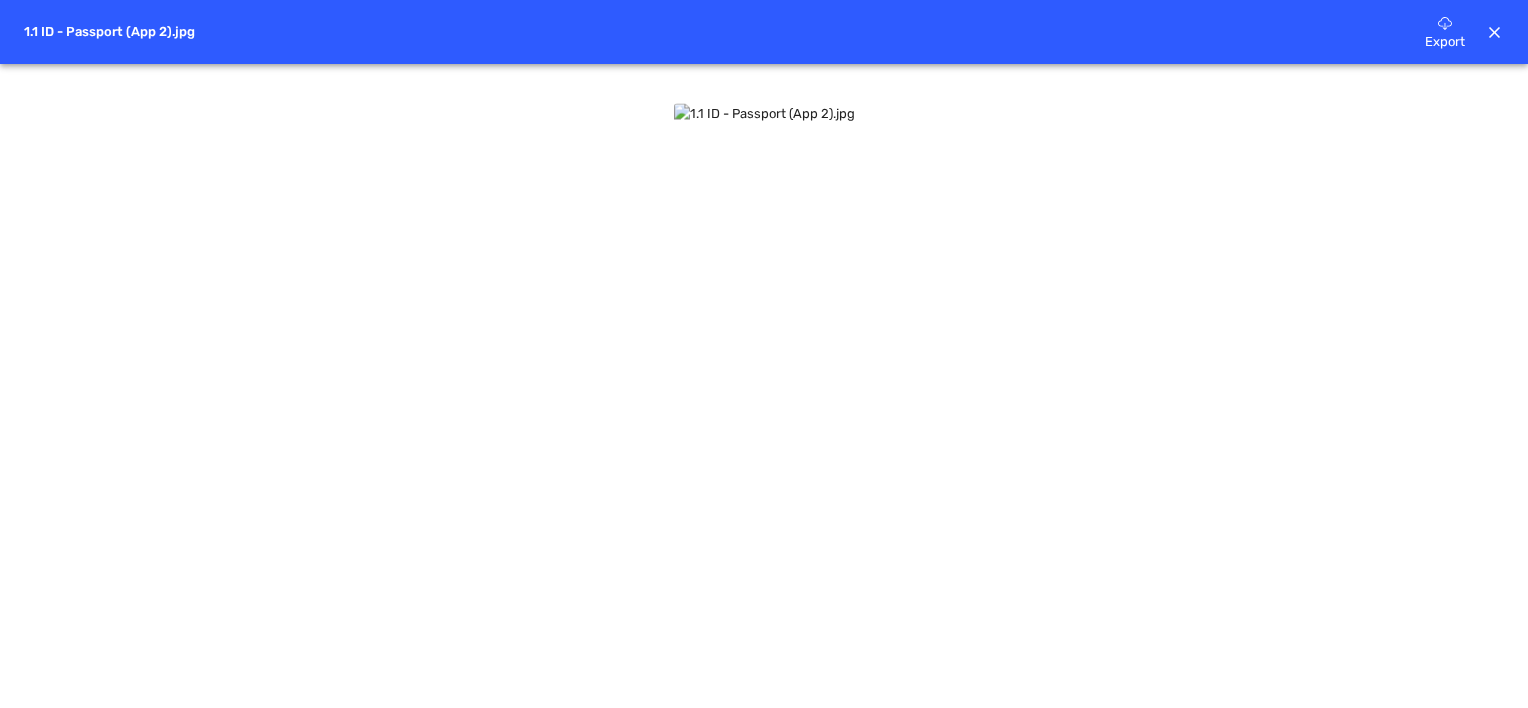 click at bounding box center [1445, 23] 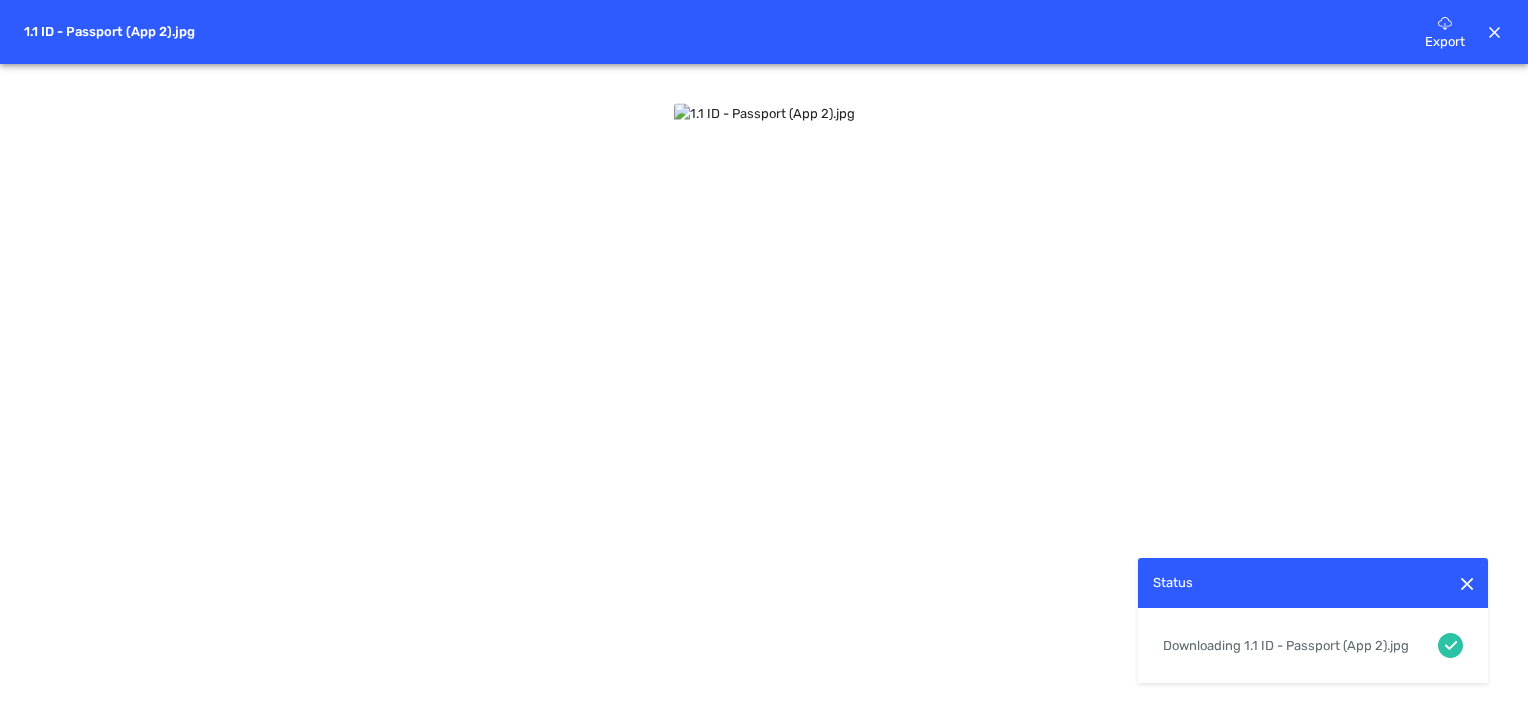 click at bounding box center (1494, 32) 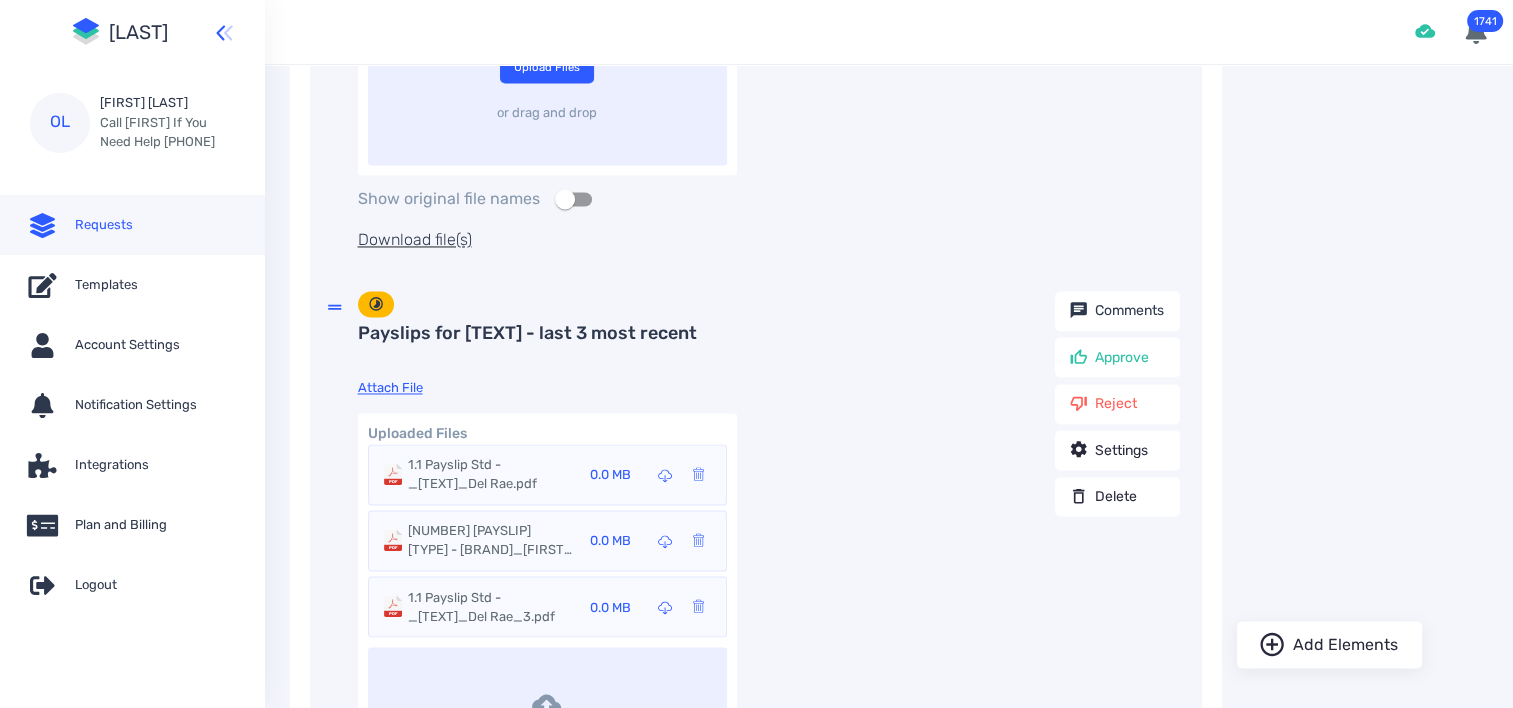 scroll, scrollTop: 3400, scrollLeft: 0, axis: vertical 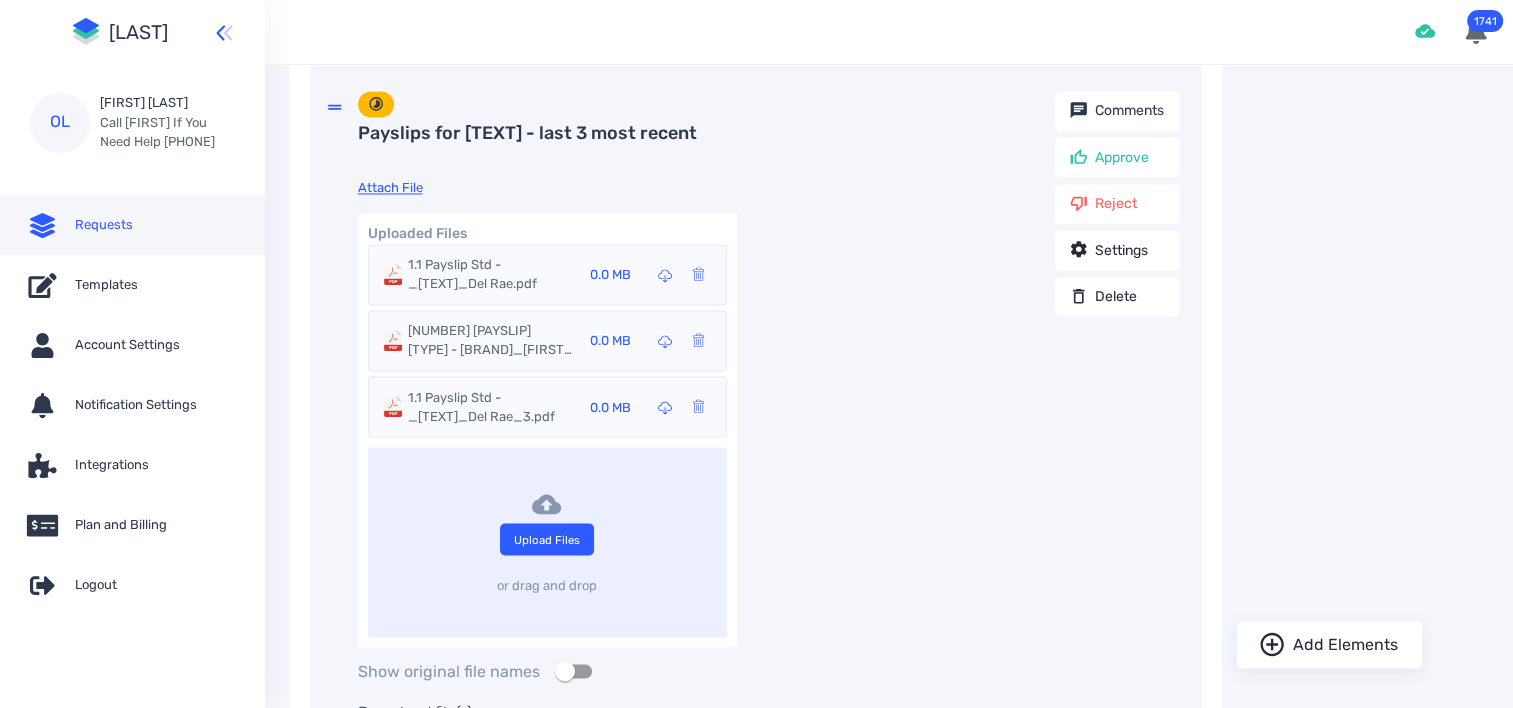 click on "1.1 Payslip Std - _[TEXT]_Del Rae.pdf" at bounding box center [490, 274] 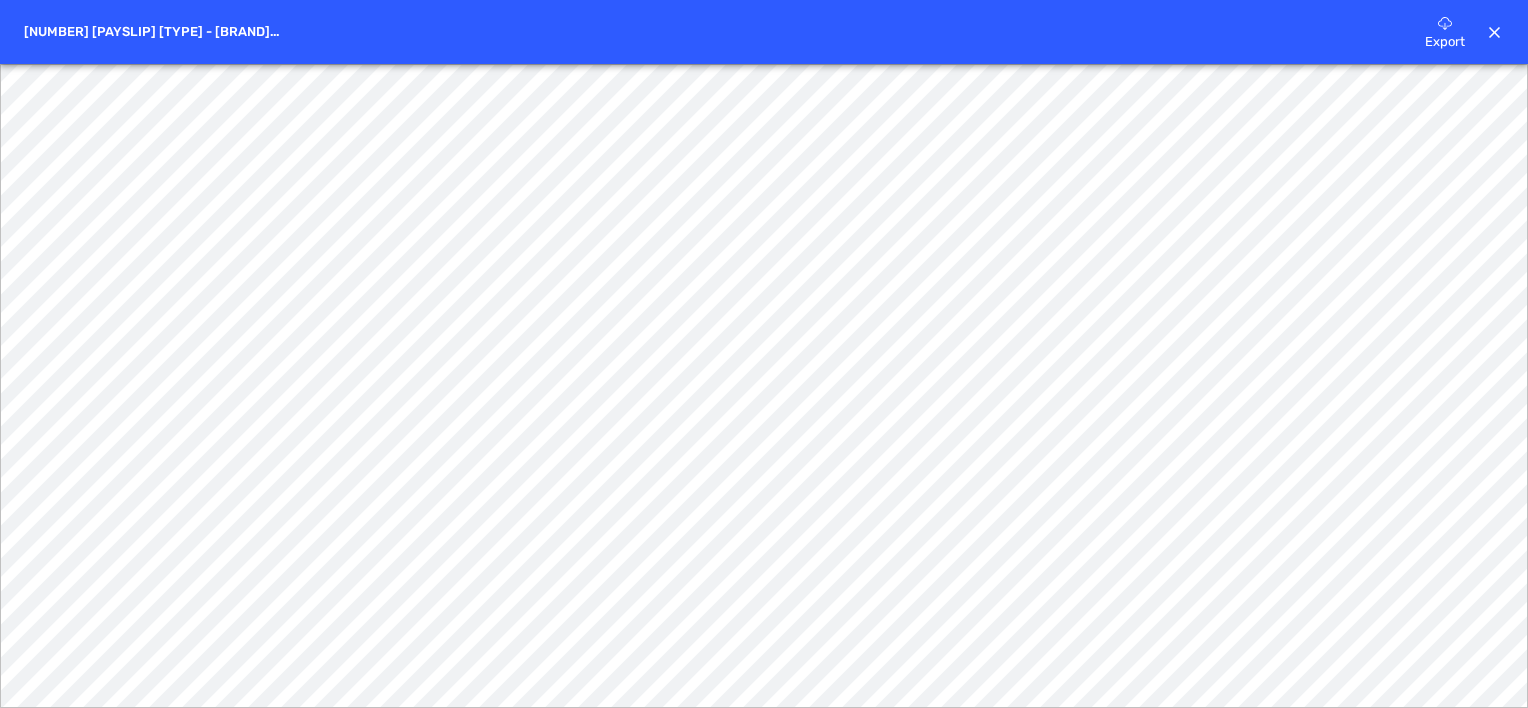 click on "Export" at bounding box center (1445, 22) 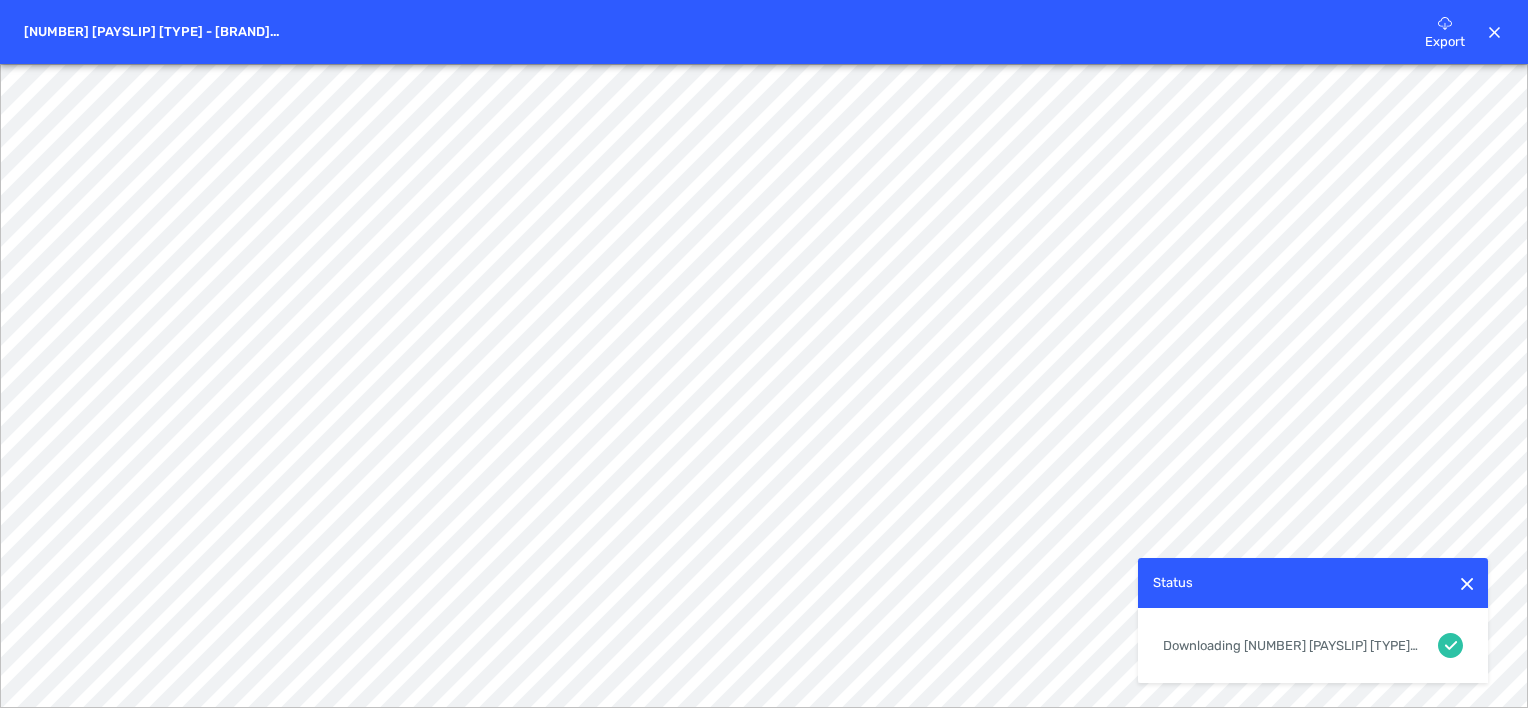 click at bounding box center [1494, 32] 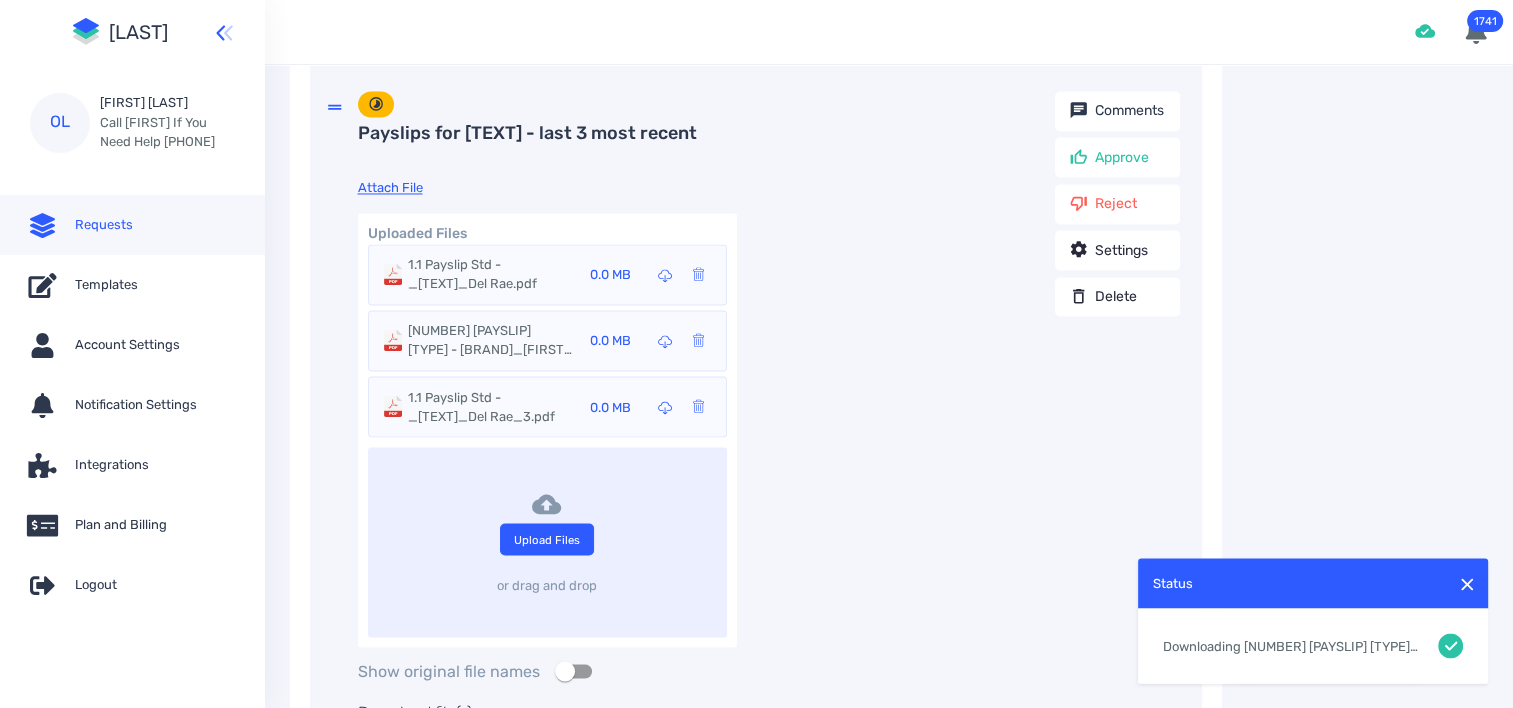 click on "PDF 1.1 Payslip Std - _[TEXT]_Del Rae_2.pdf 0.0 MB" at bounding box center [547, 274] 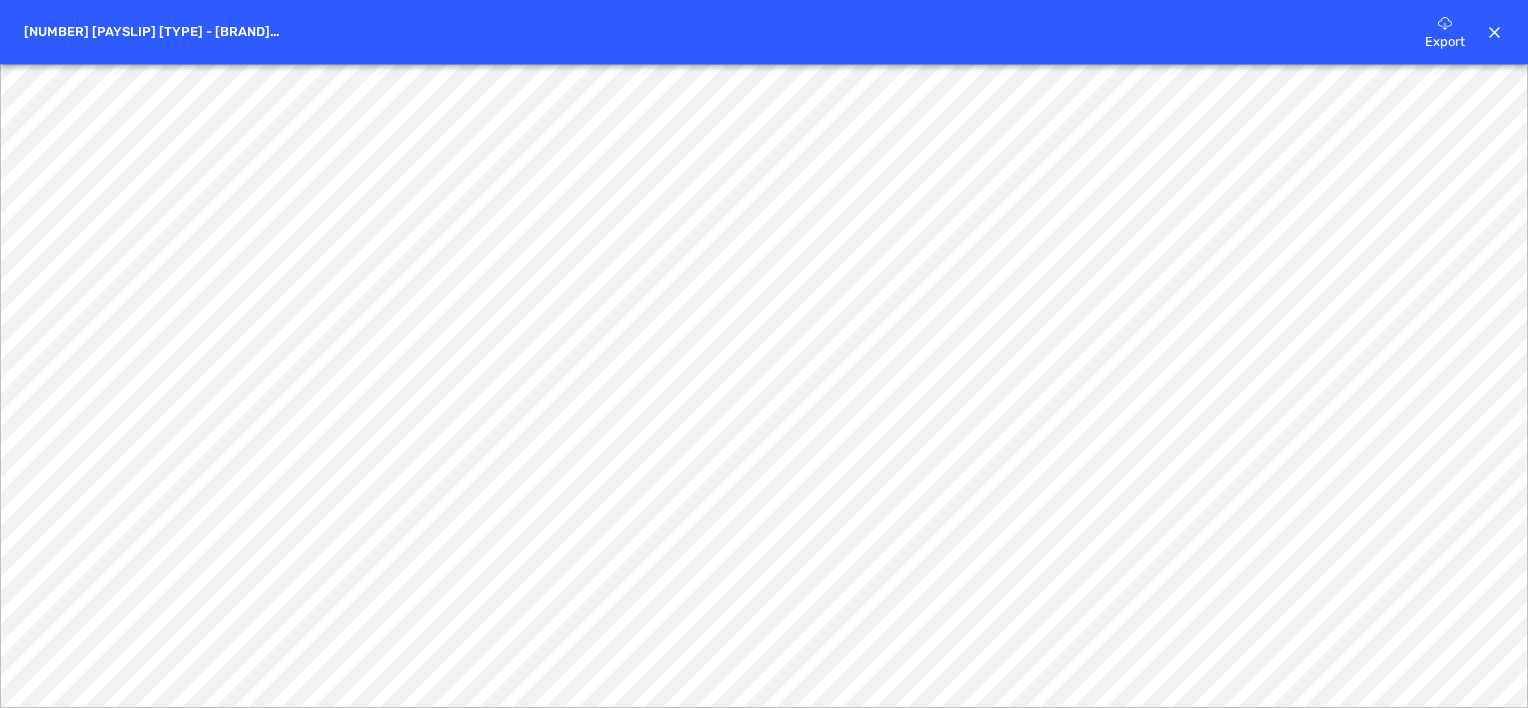 click on "Export" at bounding box center (1445, 22) 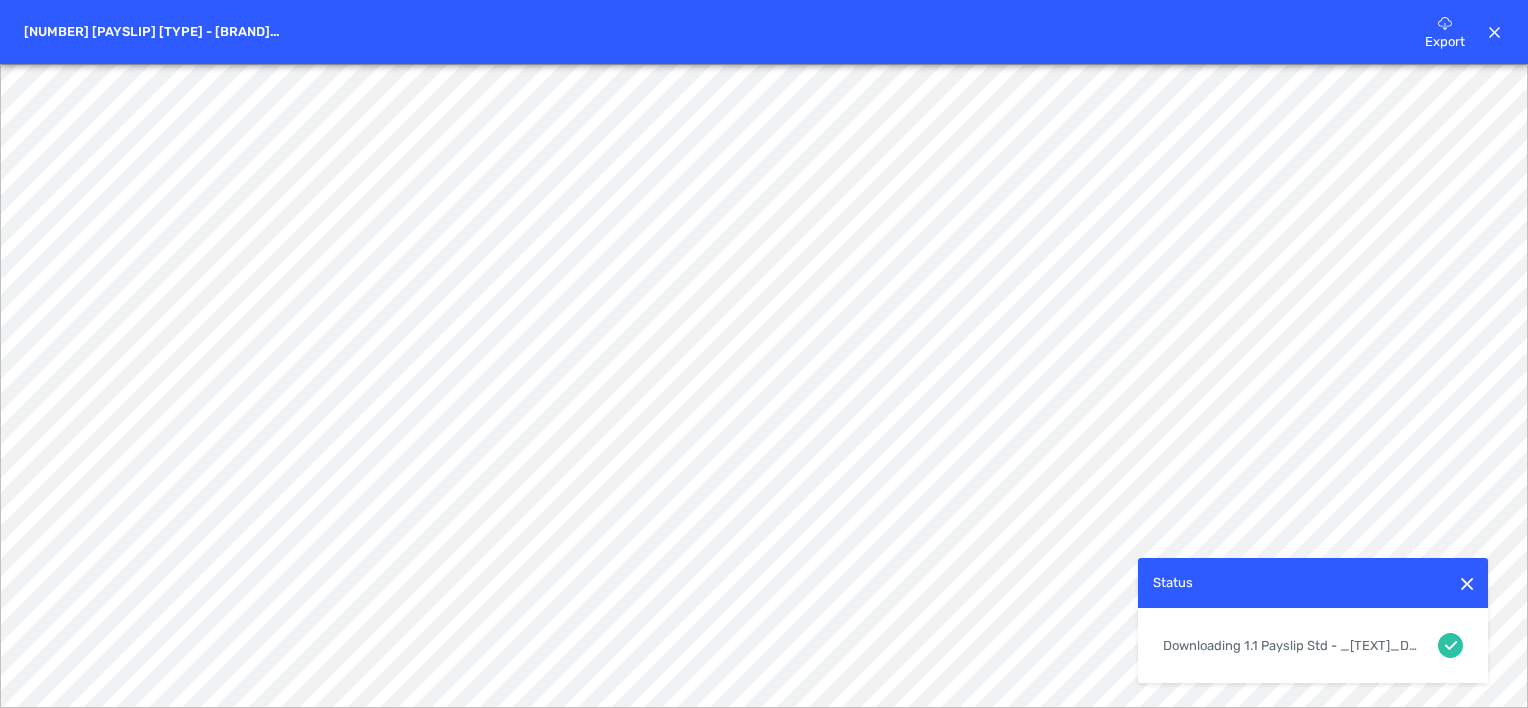 click at bounding box center (1494, 32) 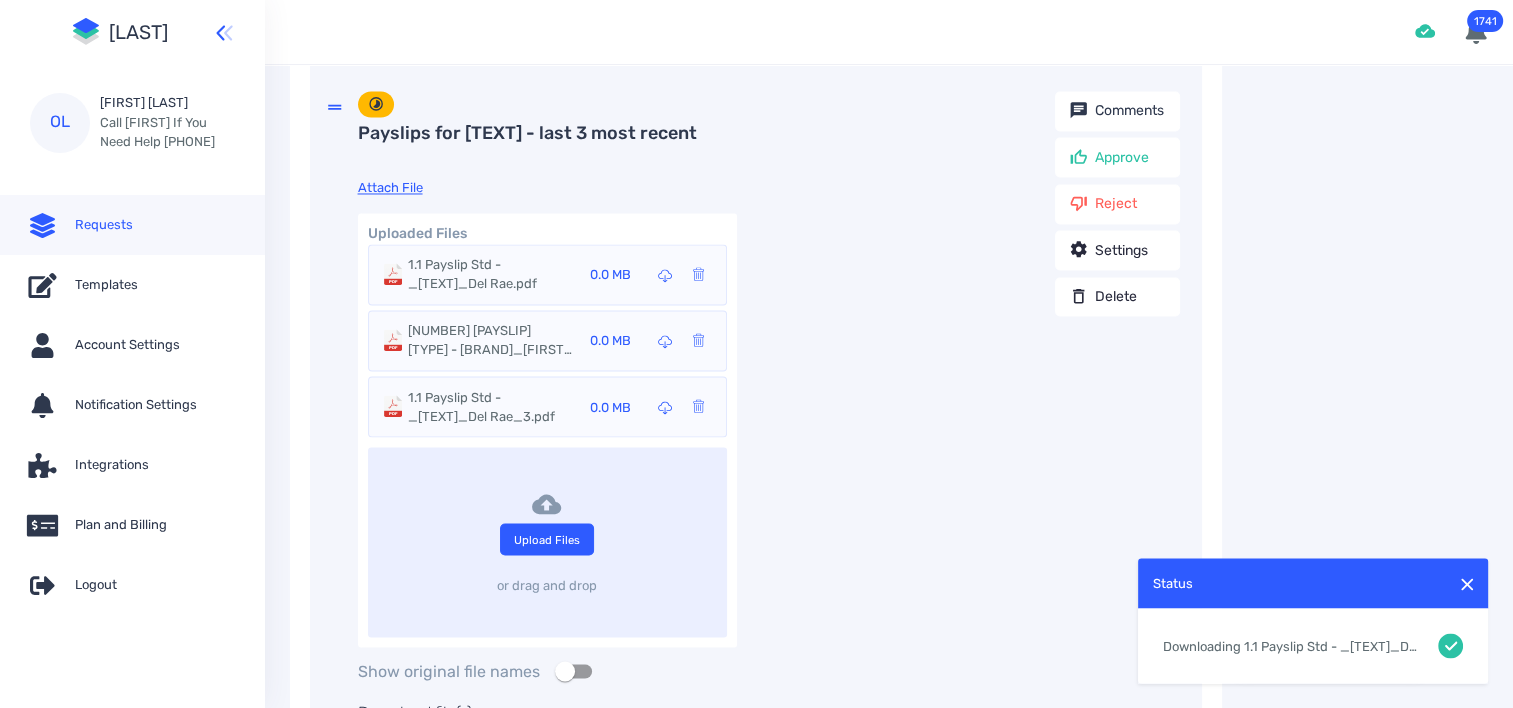 click on "1.1 Payslip Std - _[TEXT]_Del Rae_3.pdf" at bounding box center (490, 274) 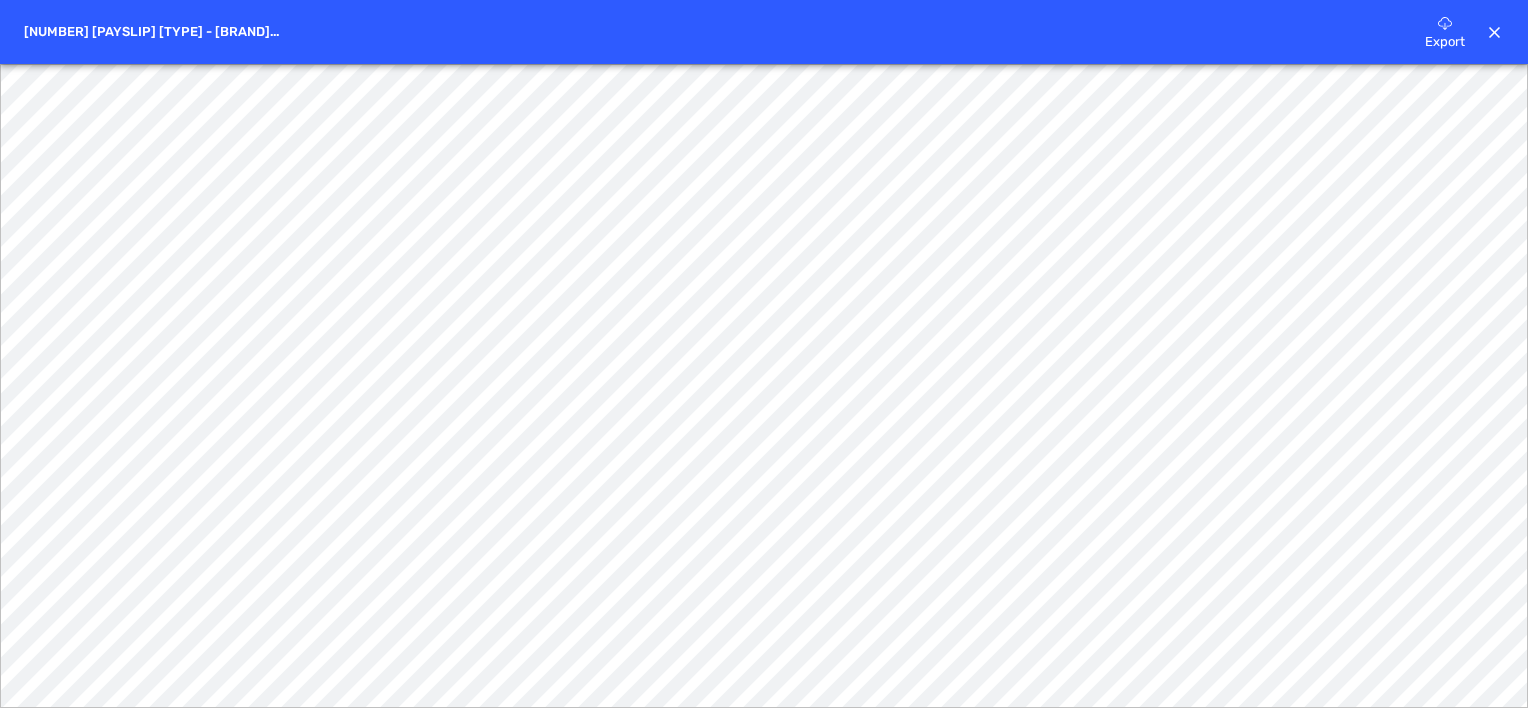 click on "Export" at bounding box center [1445, 22] 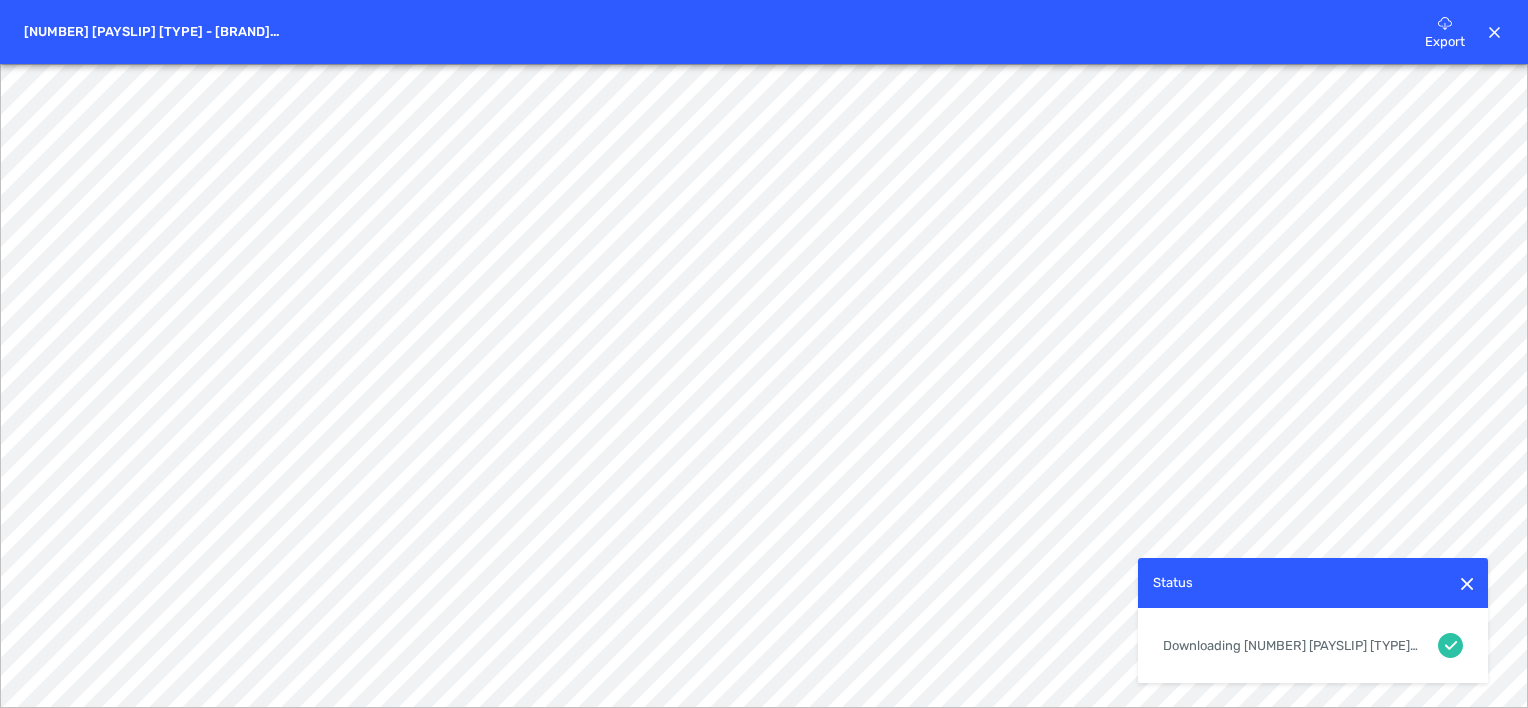 drag, startPoint x: 1492, startPoint y: 32, endPoint x: 1431, endPoint y: 46, distance: 62.58594 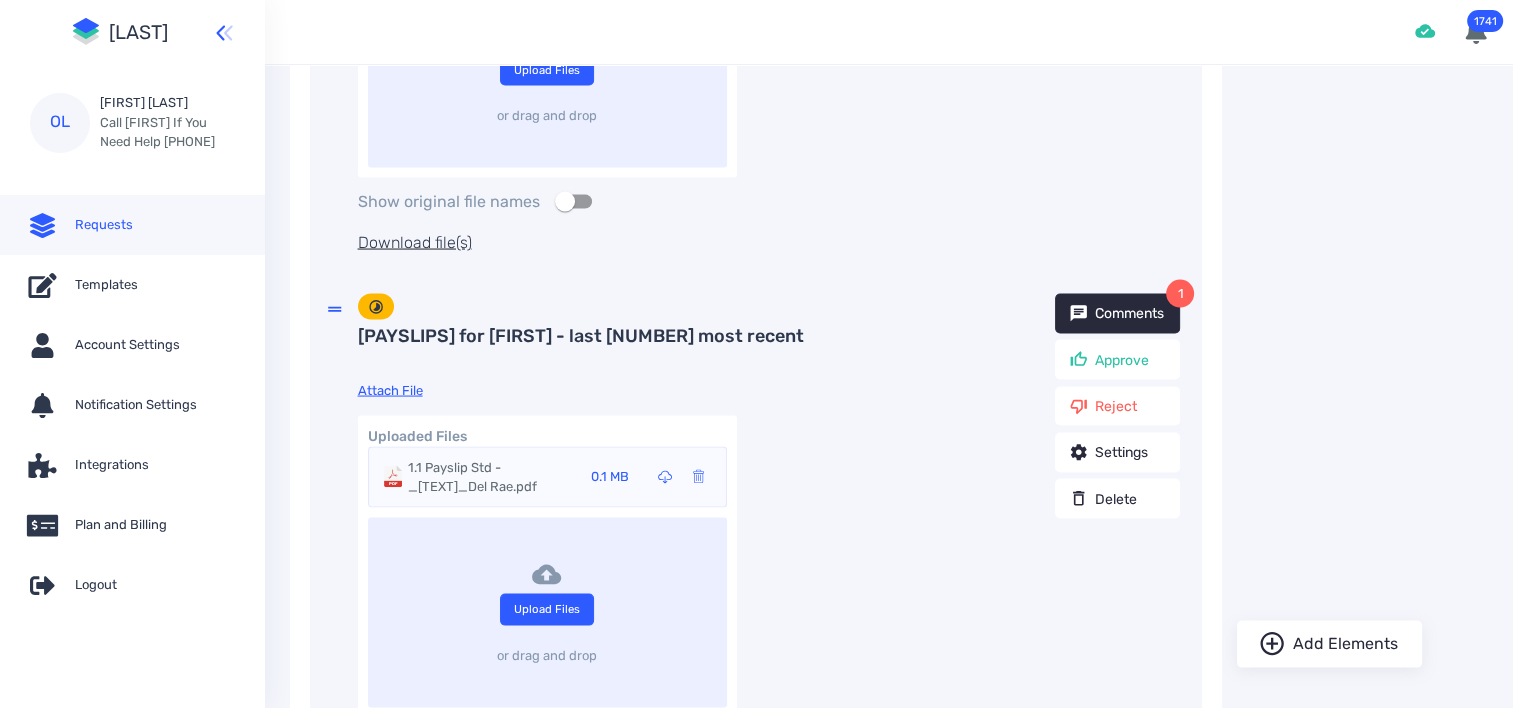 scroll, scrollTop: 4000, scrollLeft: 0, axis: vertical 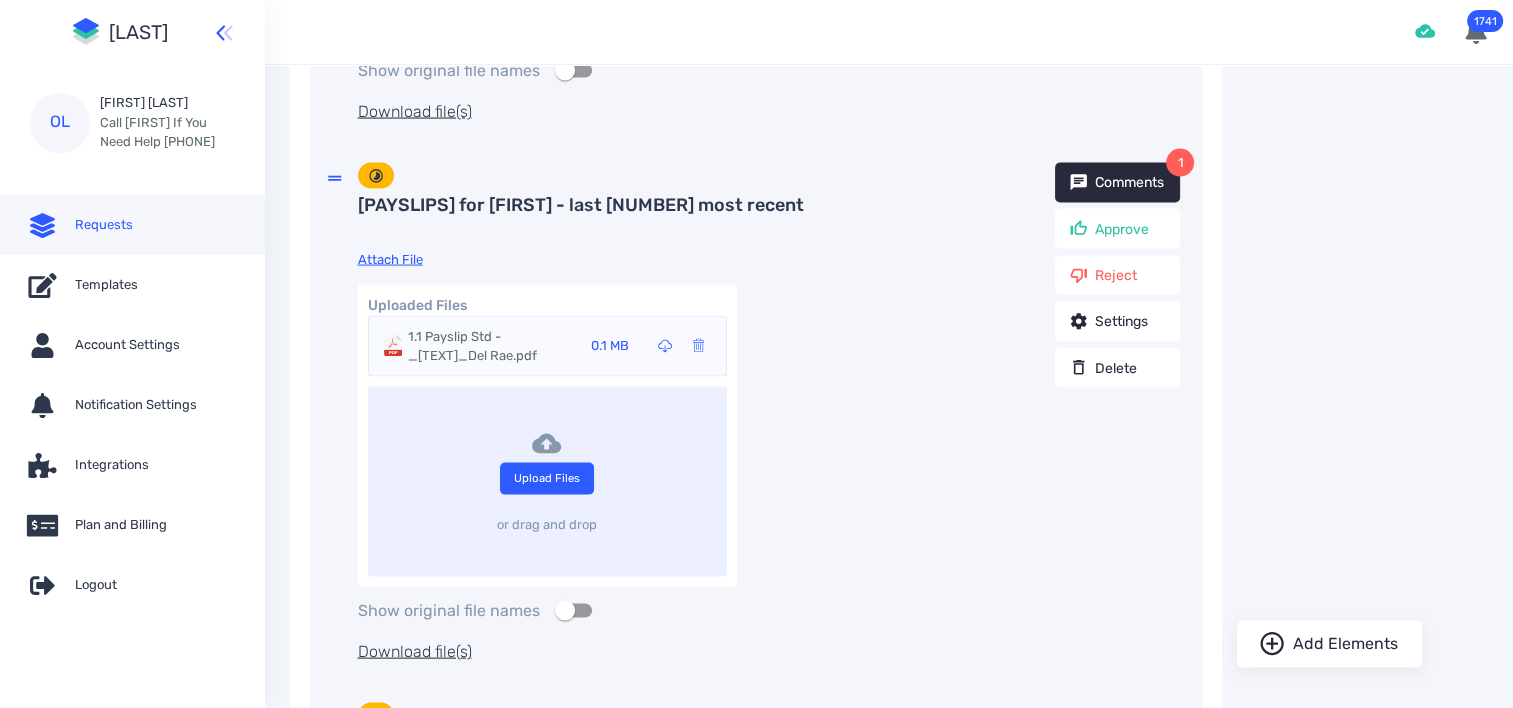 click on "1.1 Payslip Std - _[TEXT]_Del Rae.pdf" at bounding box center (490, 346) 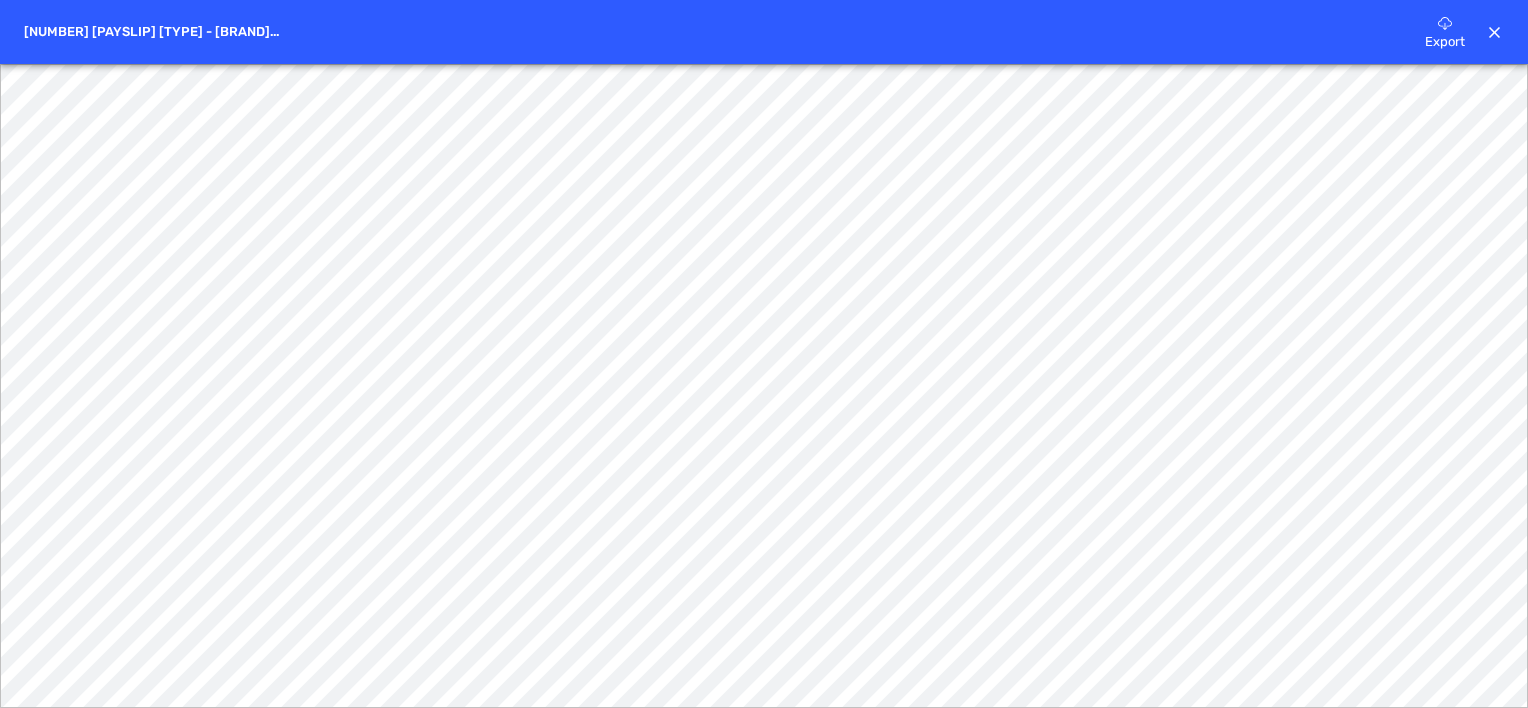 click on "Export" at bounding box center (1445, 22) 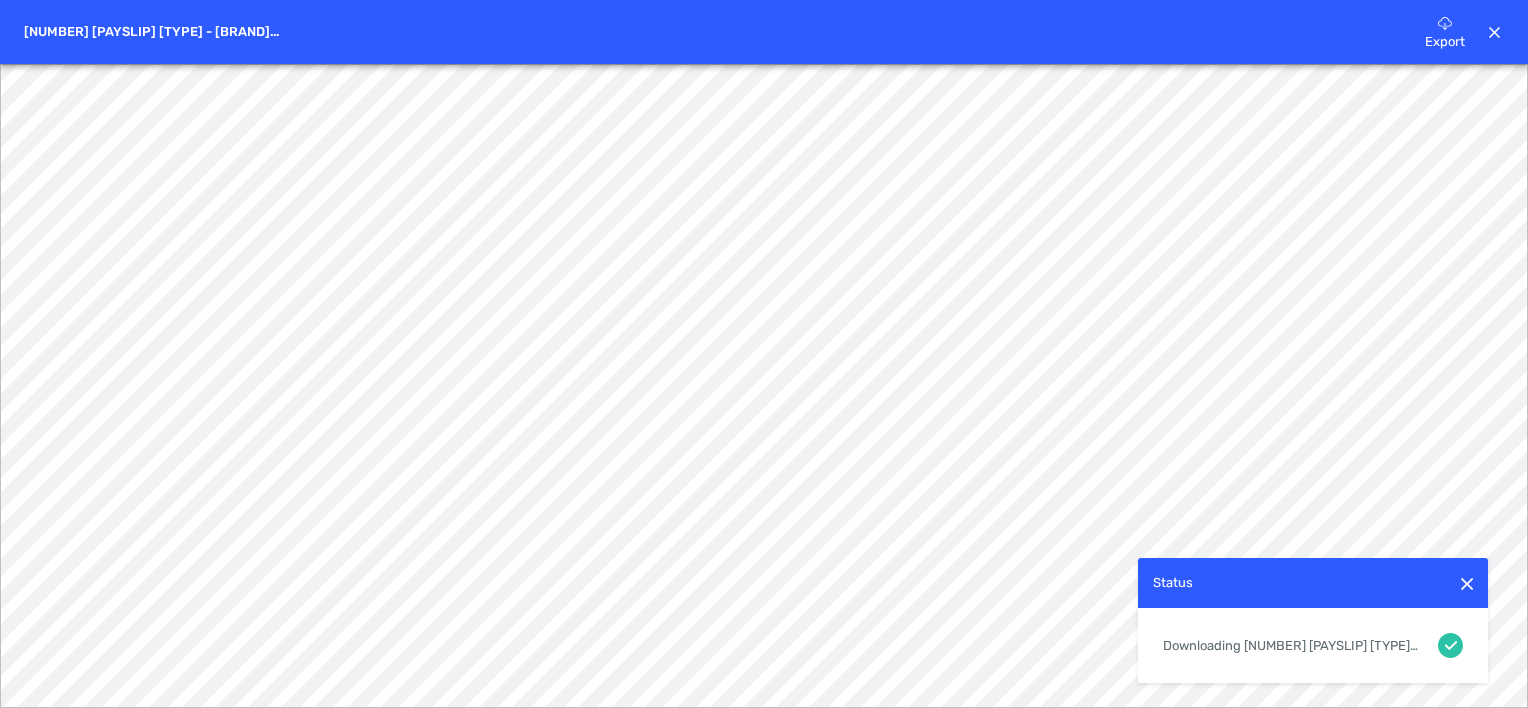 click at bounding box center (1495, 33) 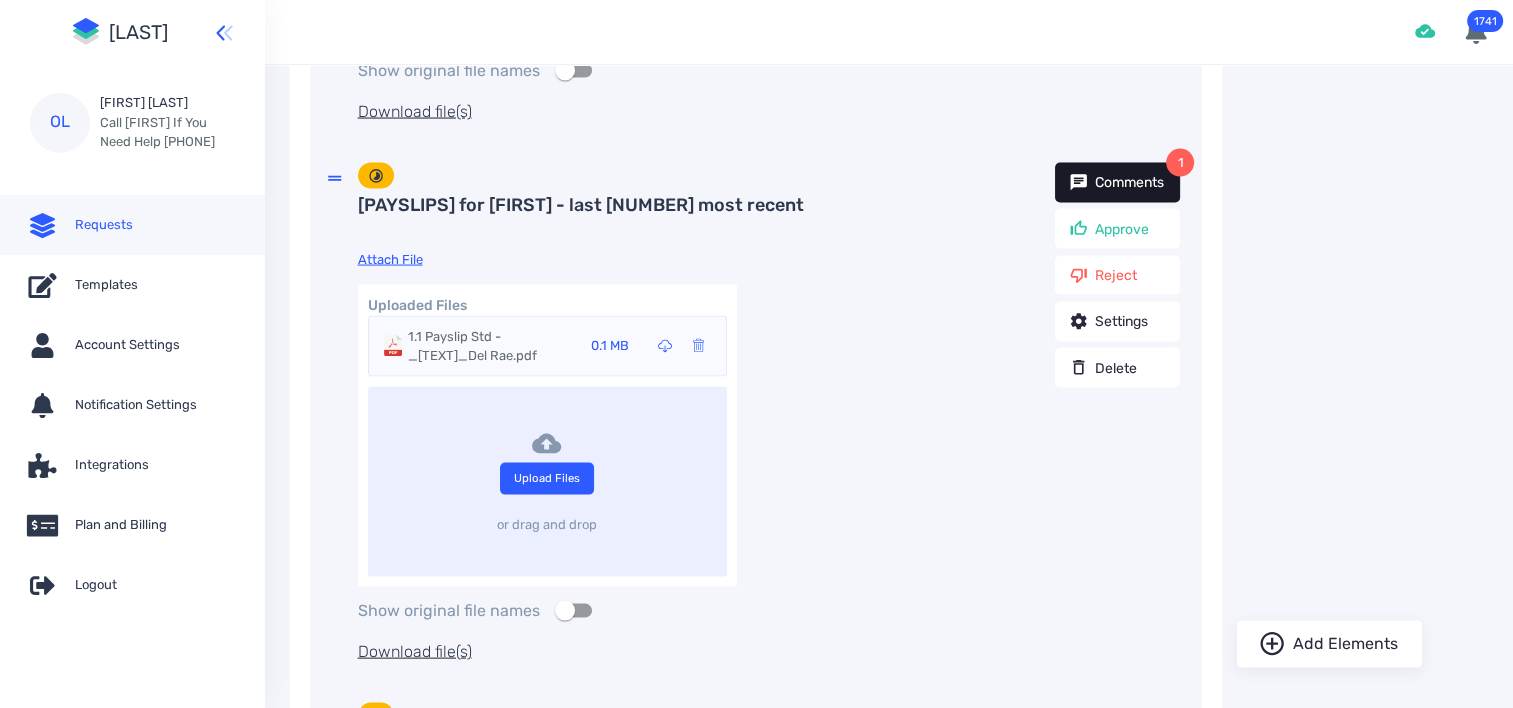 click on "Comments" at bounding box center [1129, 182] 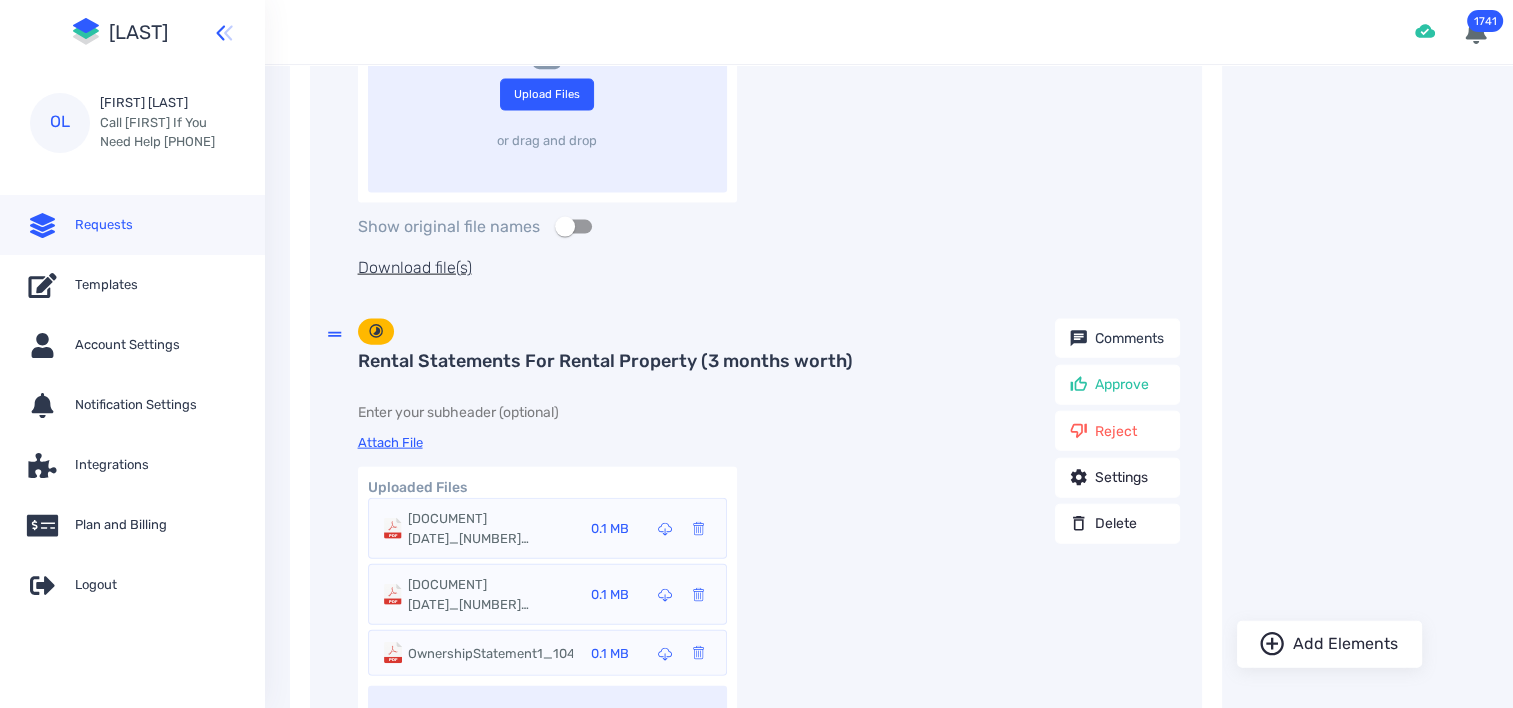 scroll, scrollTop: 4500, scrollLeft: 0, axis: vertical 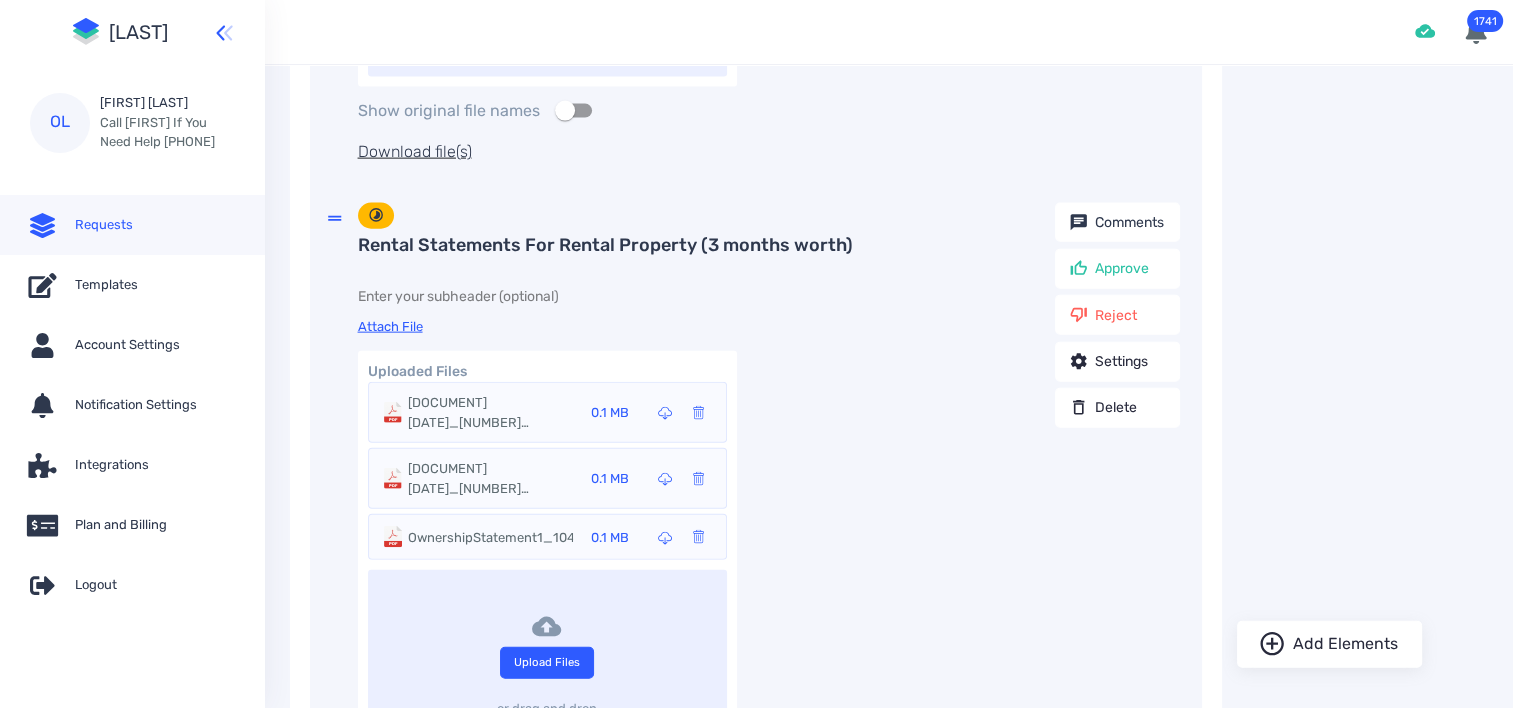 click on "[DOCUMENT] [DATE]_[NUMBER] [NUMBER] [STREET].pdf [SIZE]" at bounding box center [547, 412] 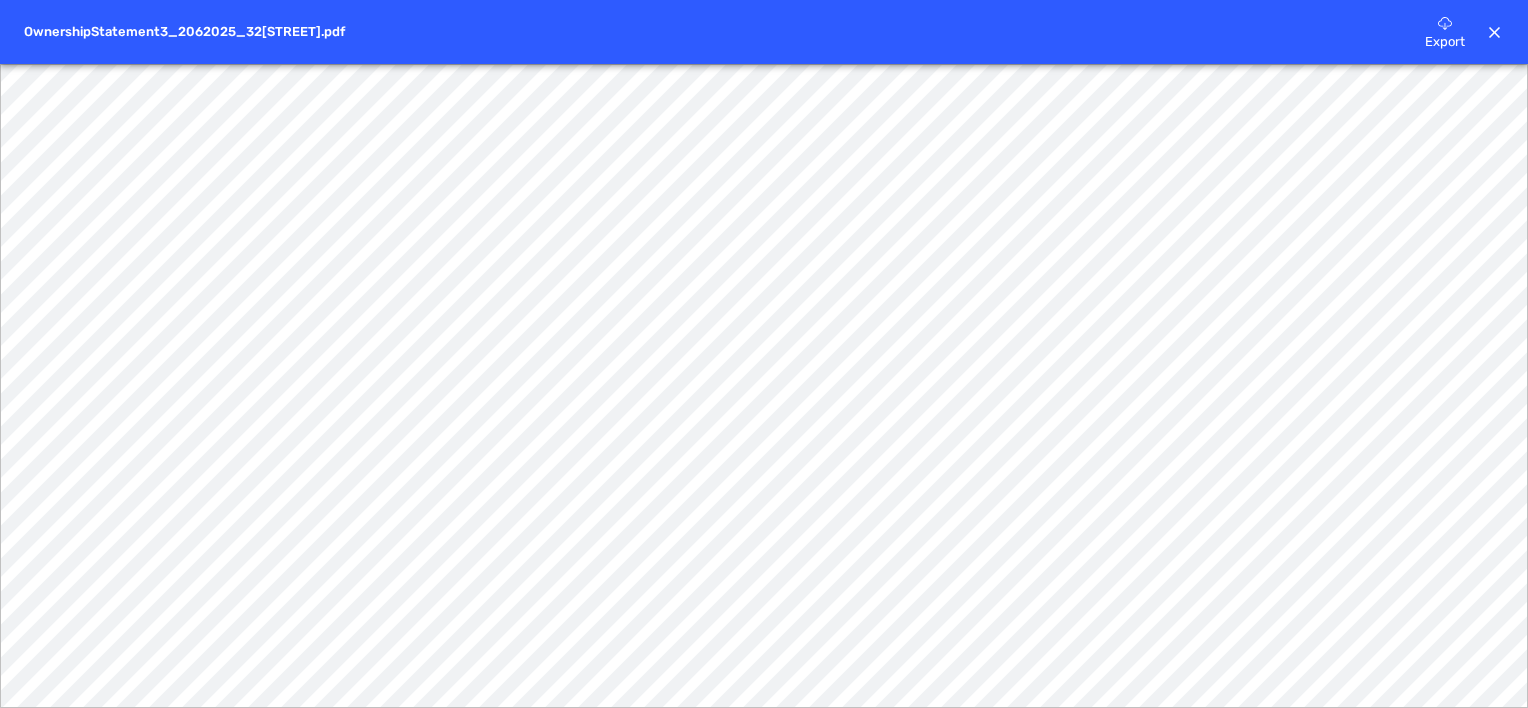 click on "Export" at bounding box center [1445, 22] 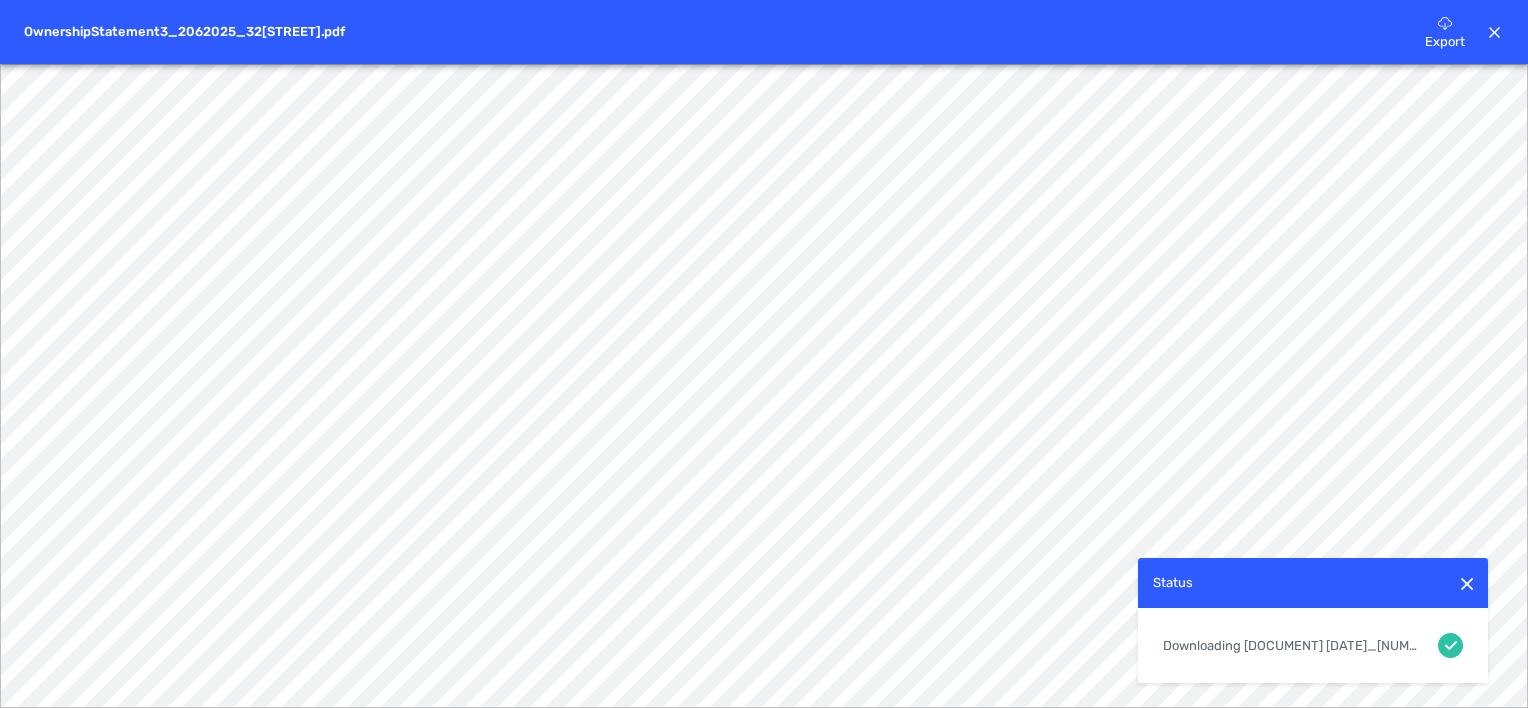 click at bounding box center (1495, 33) 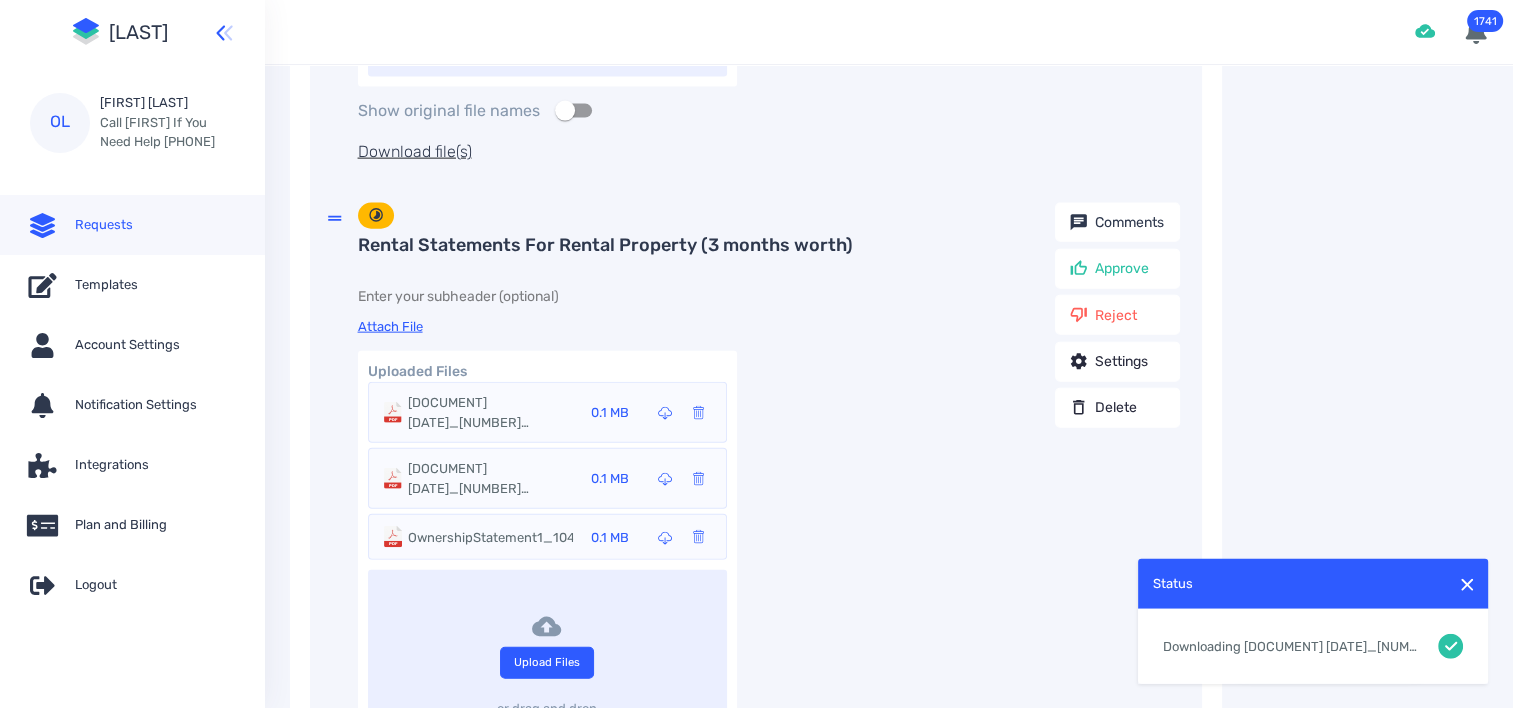 click on "[DOCUMENT] [DATE]_[NUMBER] [NUMBER] [STREET].pdf" at bounding box center (490, 412) 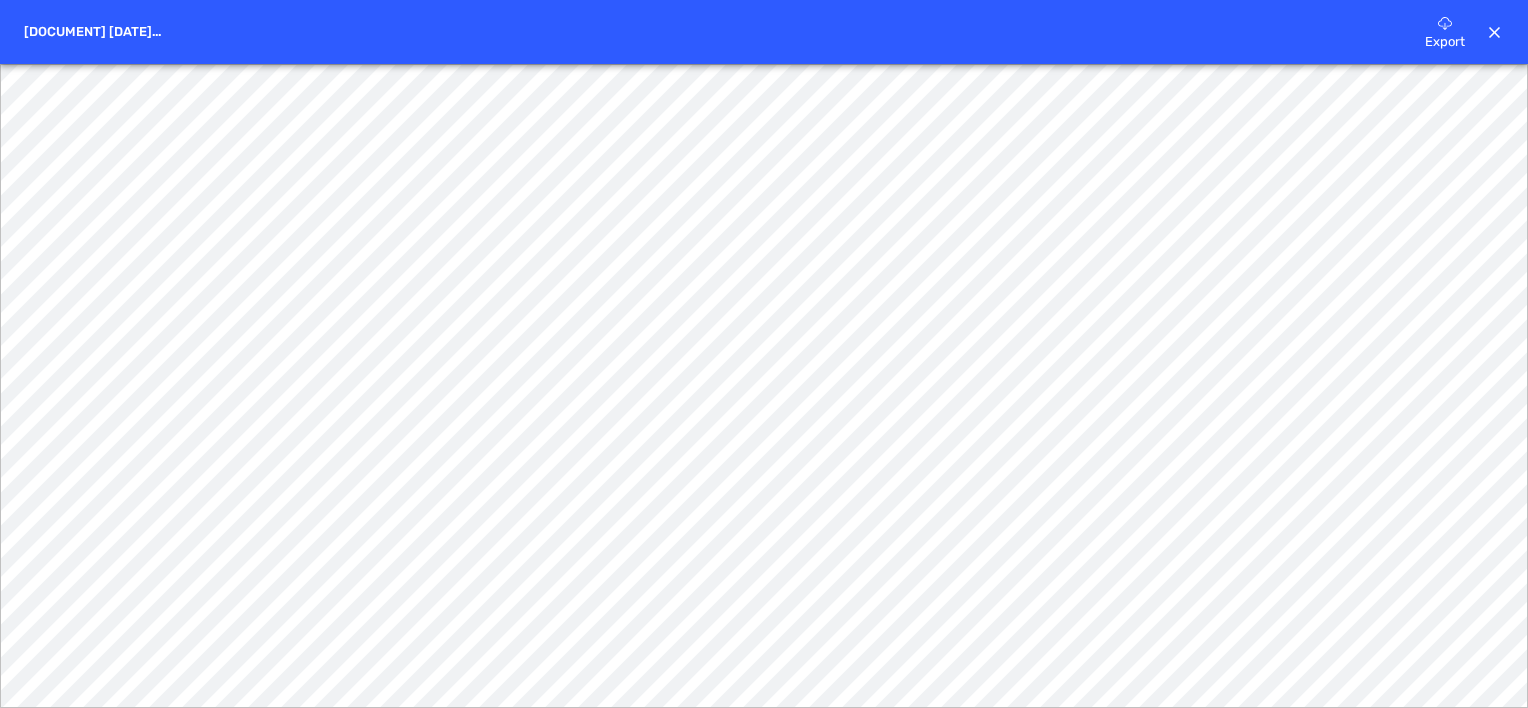 click on "Export" at bounding box center (1445, 22) 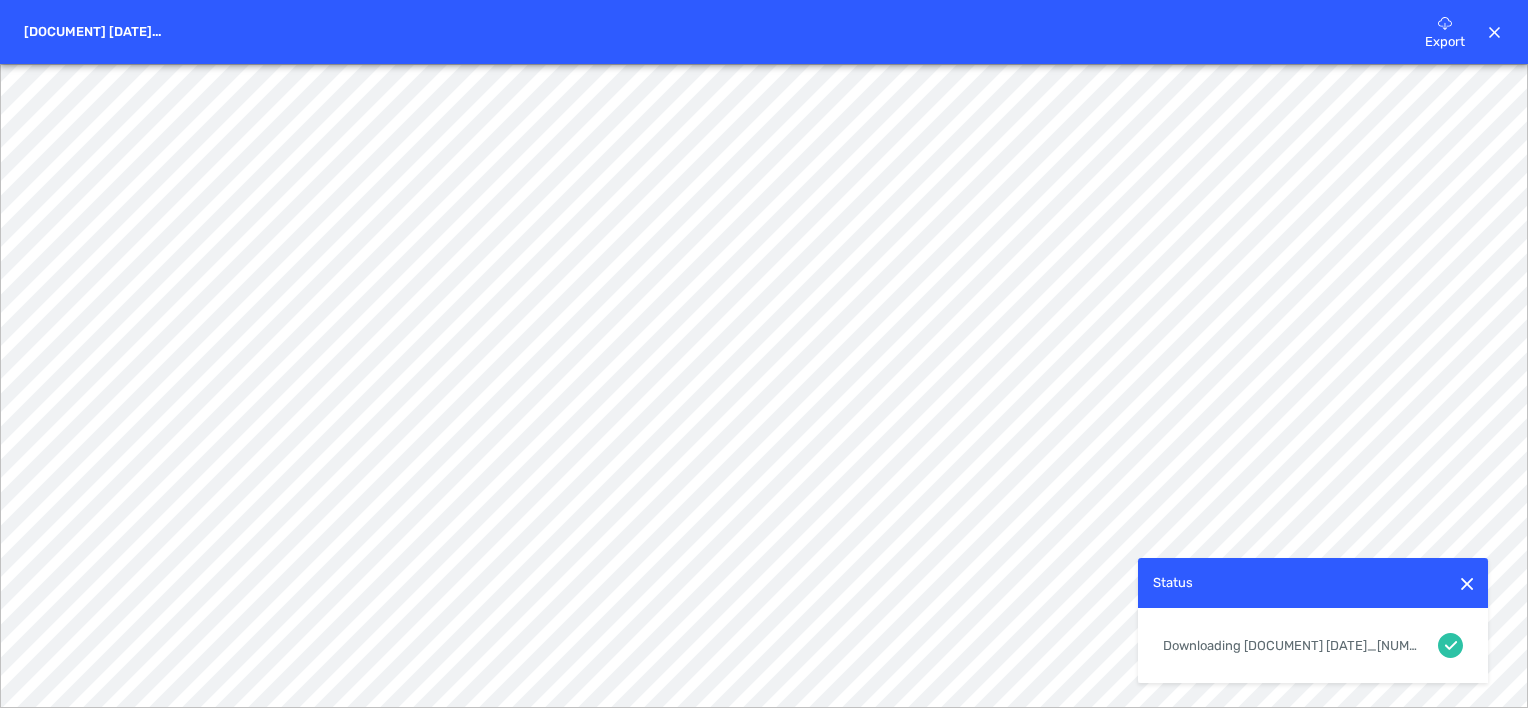 click at bounding box center [1495, 33] 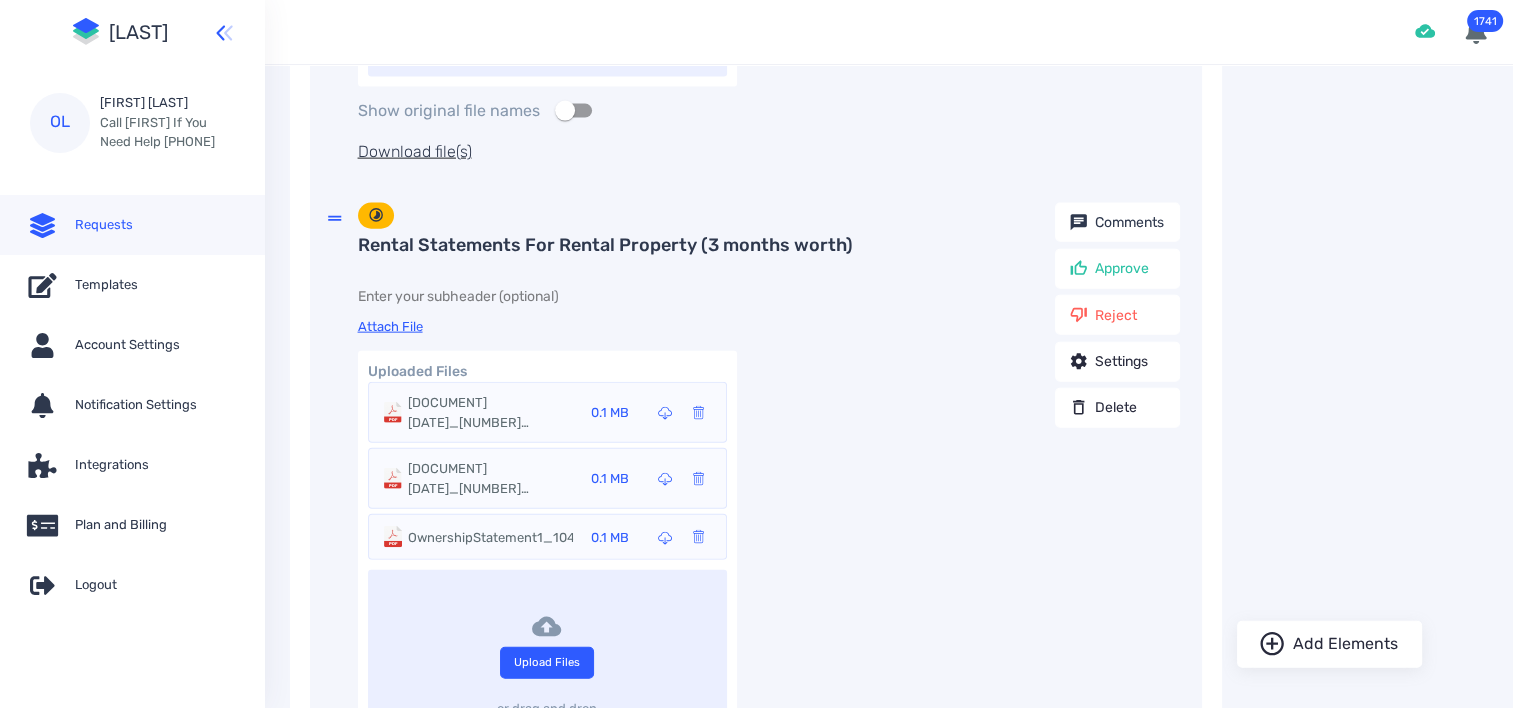 click on "OwnershipStatement1_1042025_324[STREET].pdf" at bounding box center (490, 412) 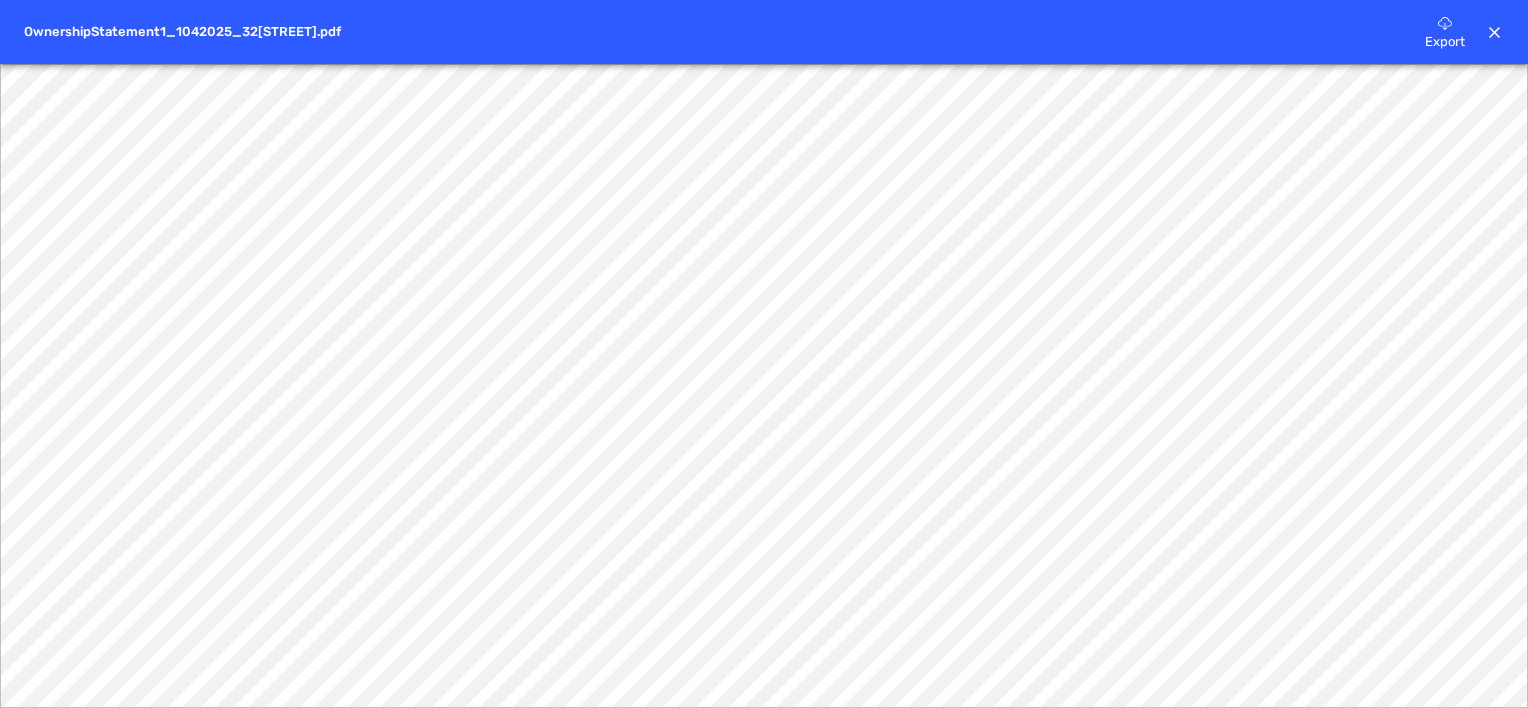click on "Export" at bounding box center [1445, 22] 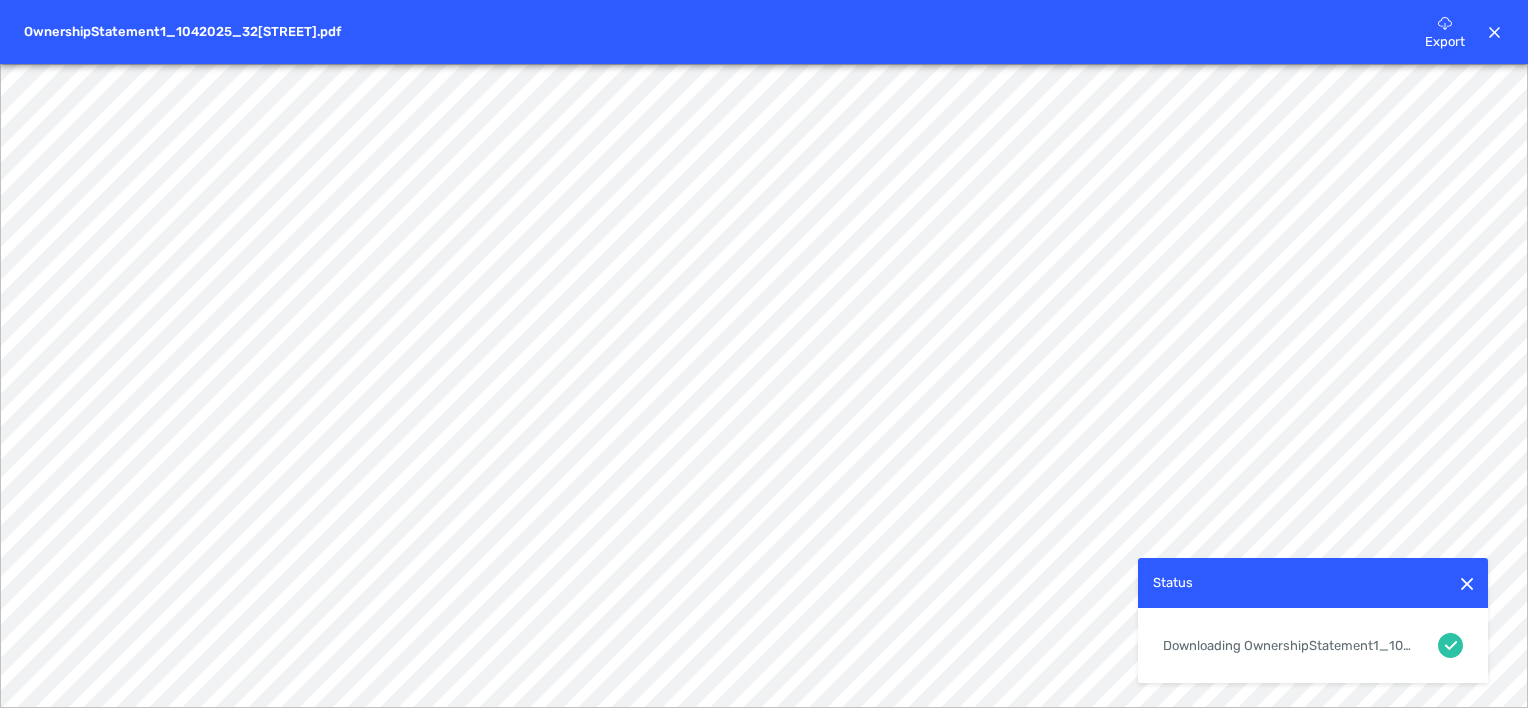 drag, startPoint x: 1488, startPoint y: 32, endPoint x: 1425, endPoint y: 34, distance: 63.03174 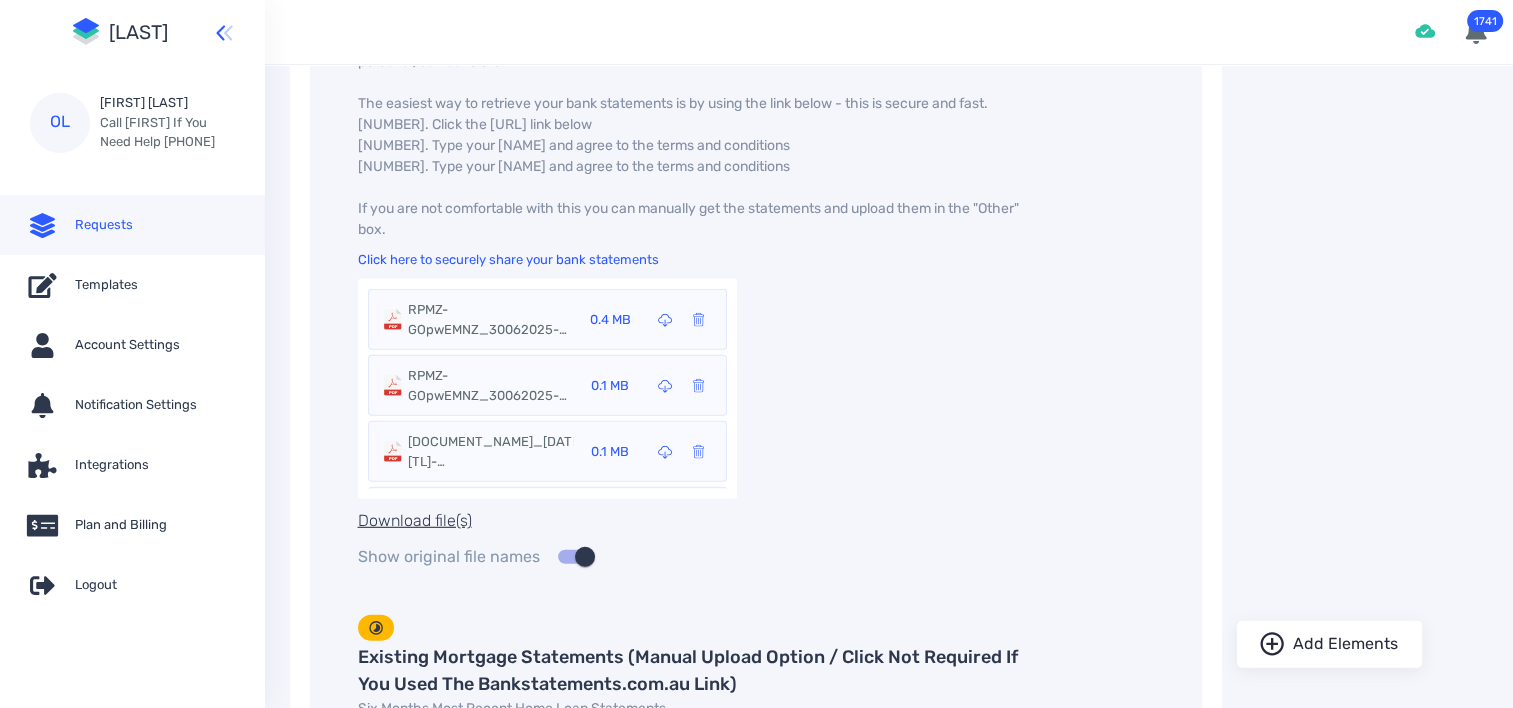 scroll, scrollTop: 5400, scrollLeft: 0, axis: vertical 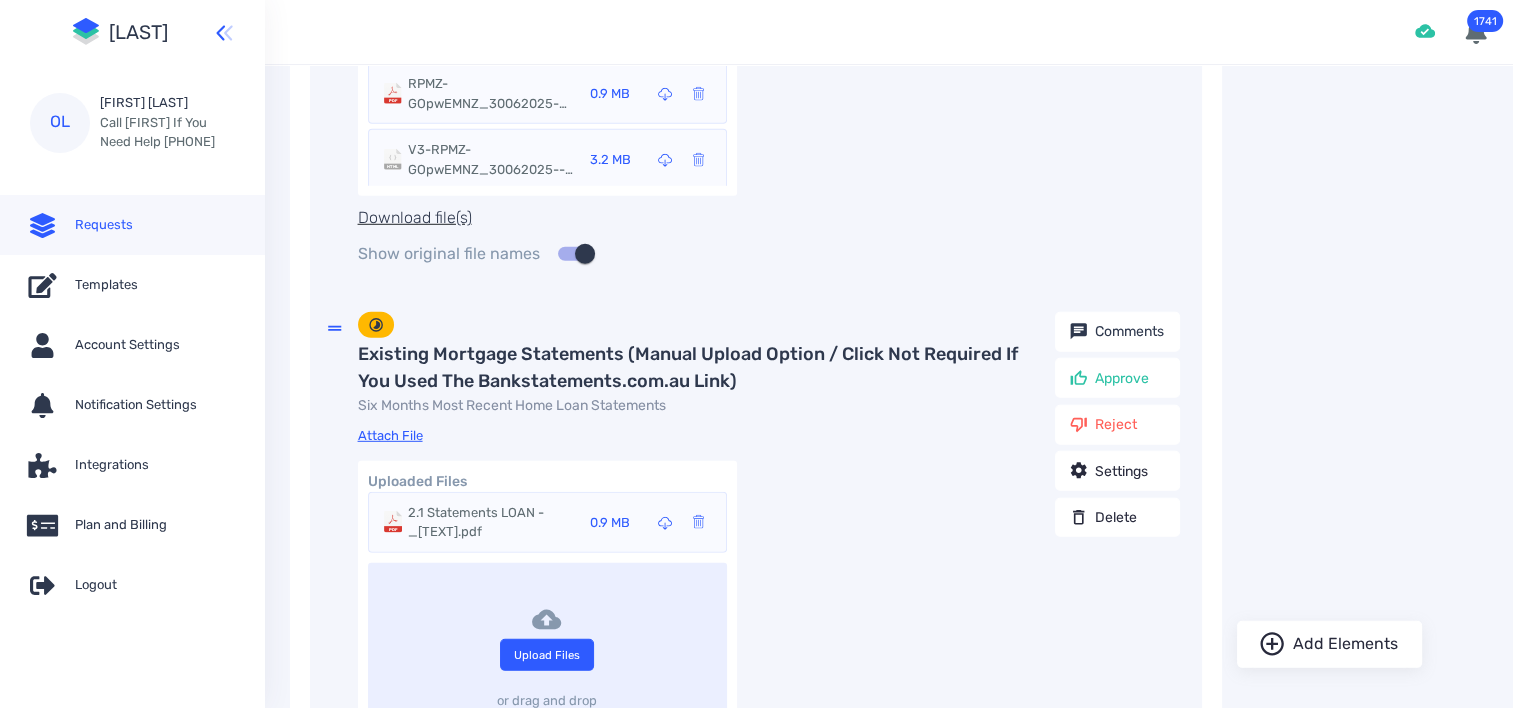 click on "2.1 Statements LOAN - _[TEXT].pdf" at bounding box center [490, 522] 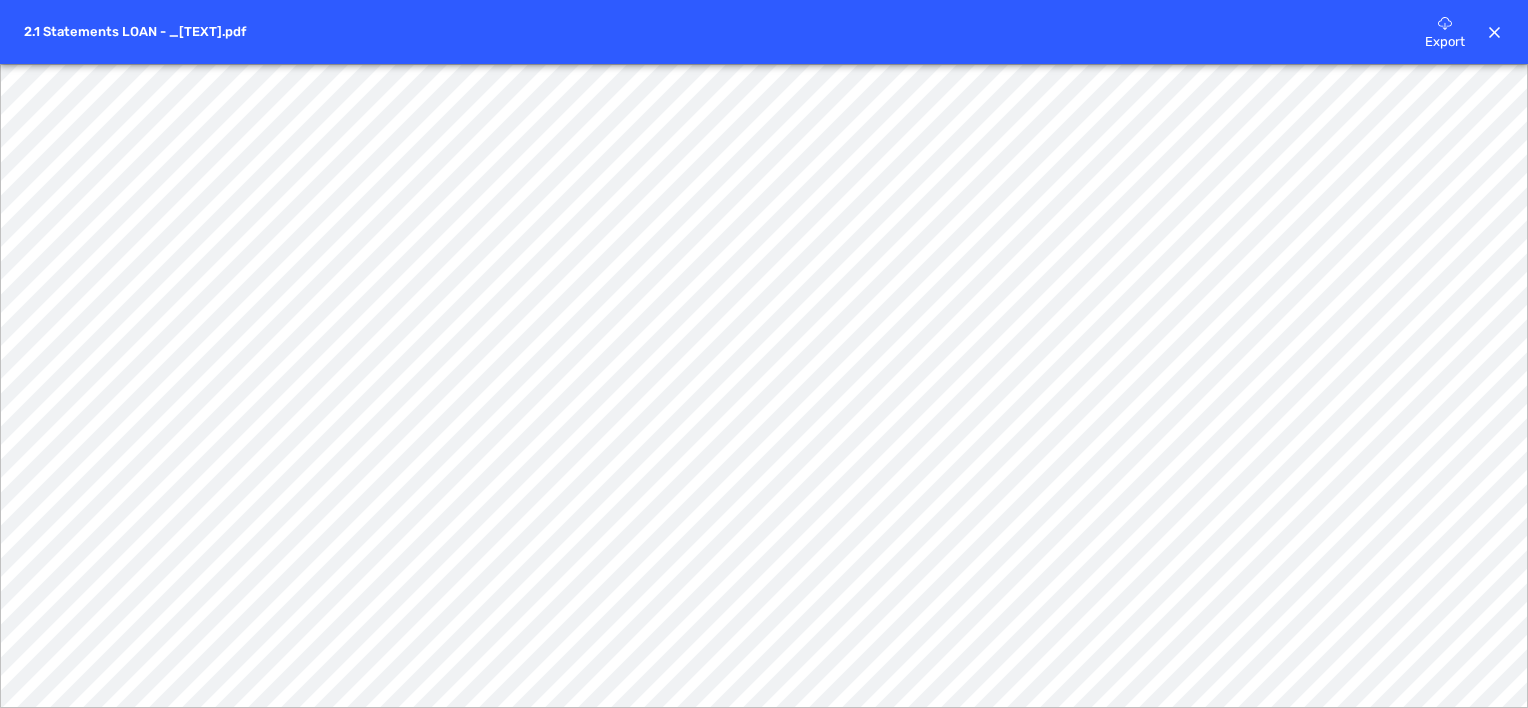 click at bounding box center [1445, 23] 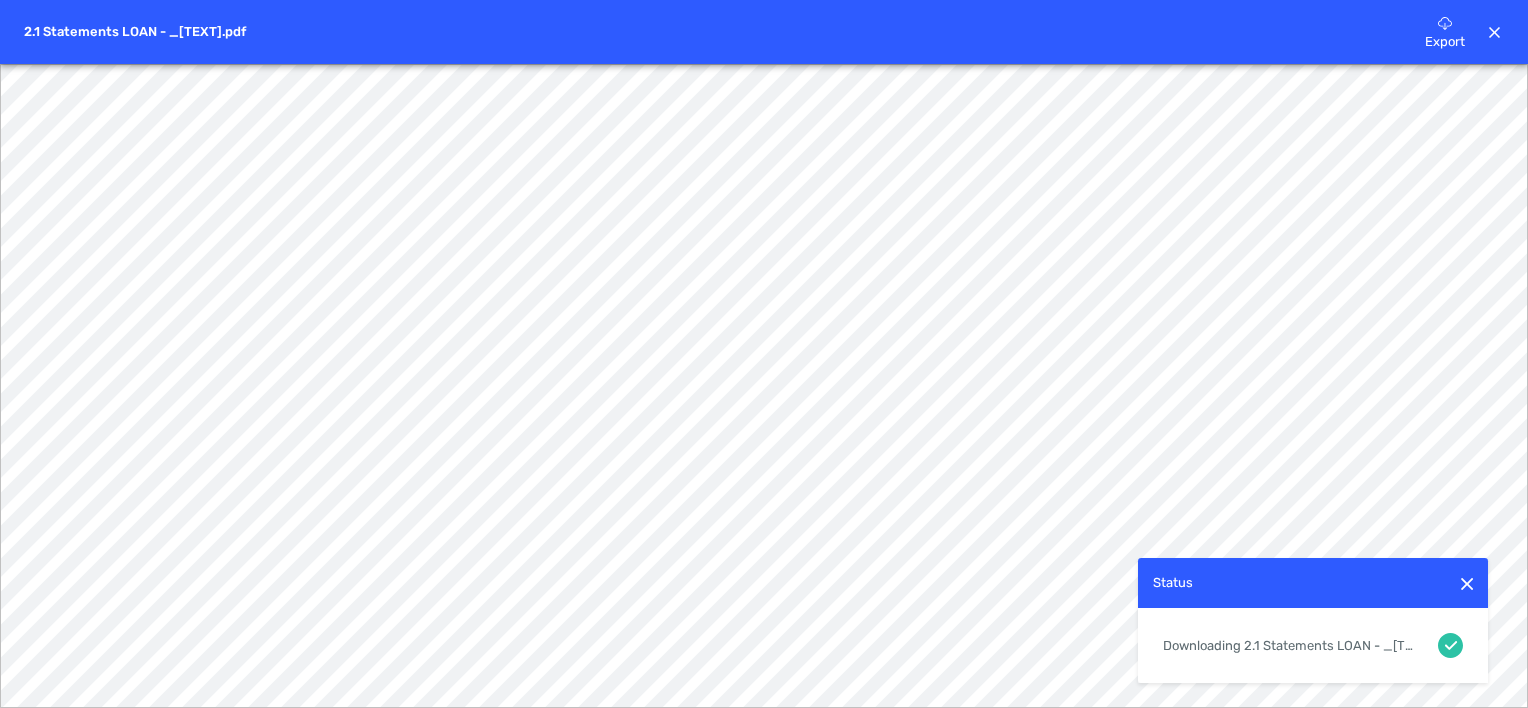 click at bounding box center [1494, 32] 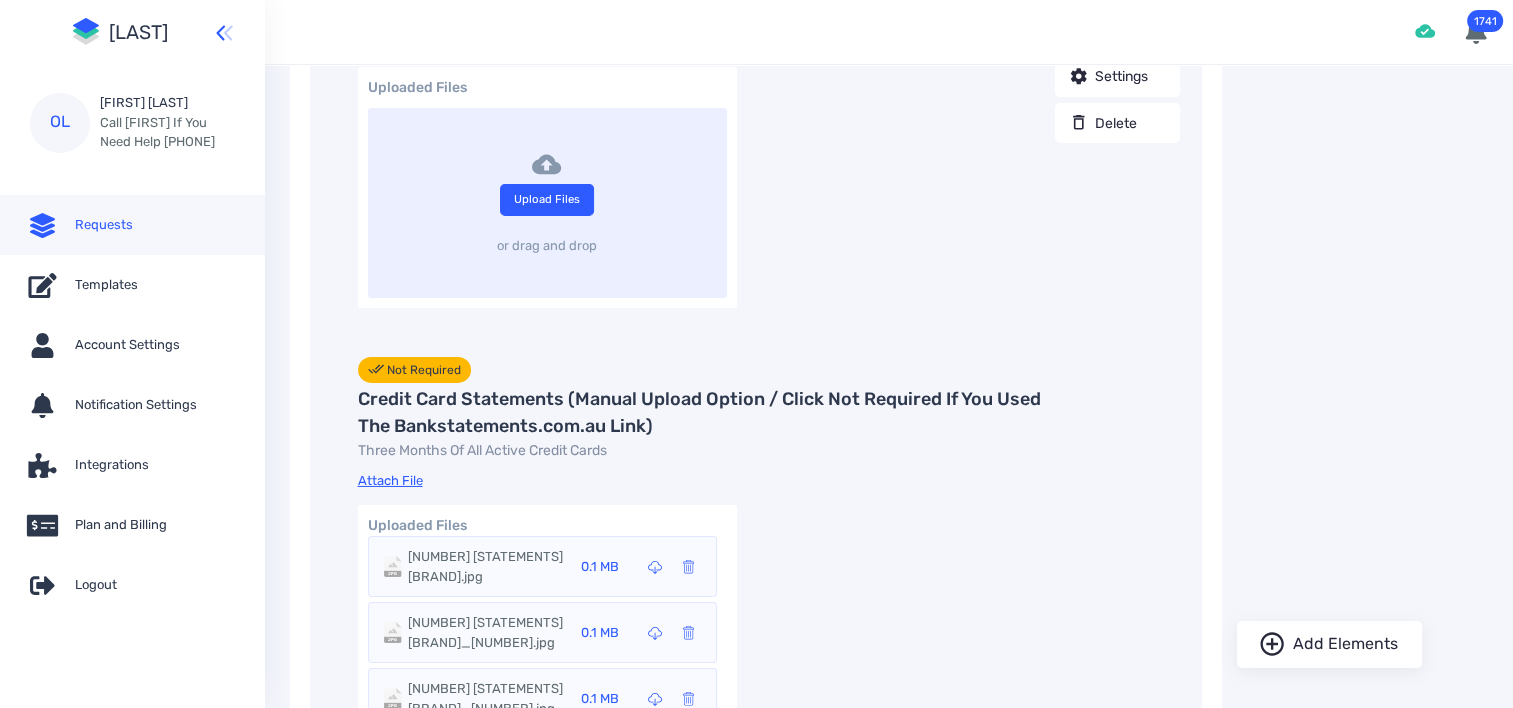 scroll, scrollTop: 6700, scrollLeft: 0, axis: vertical 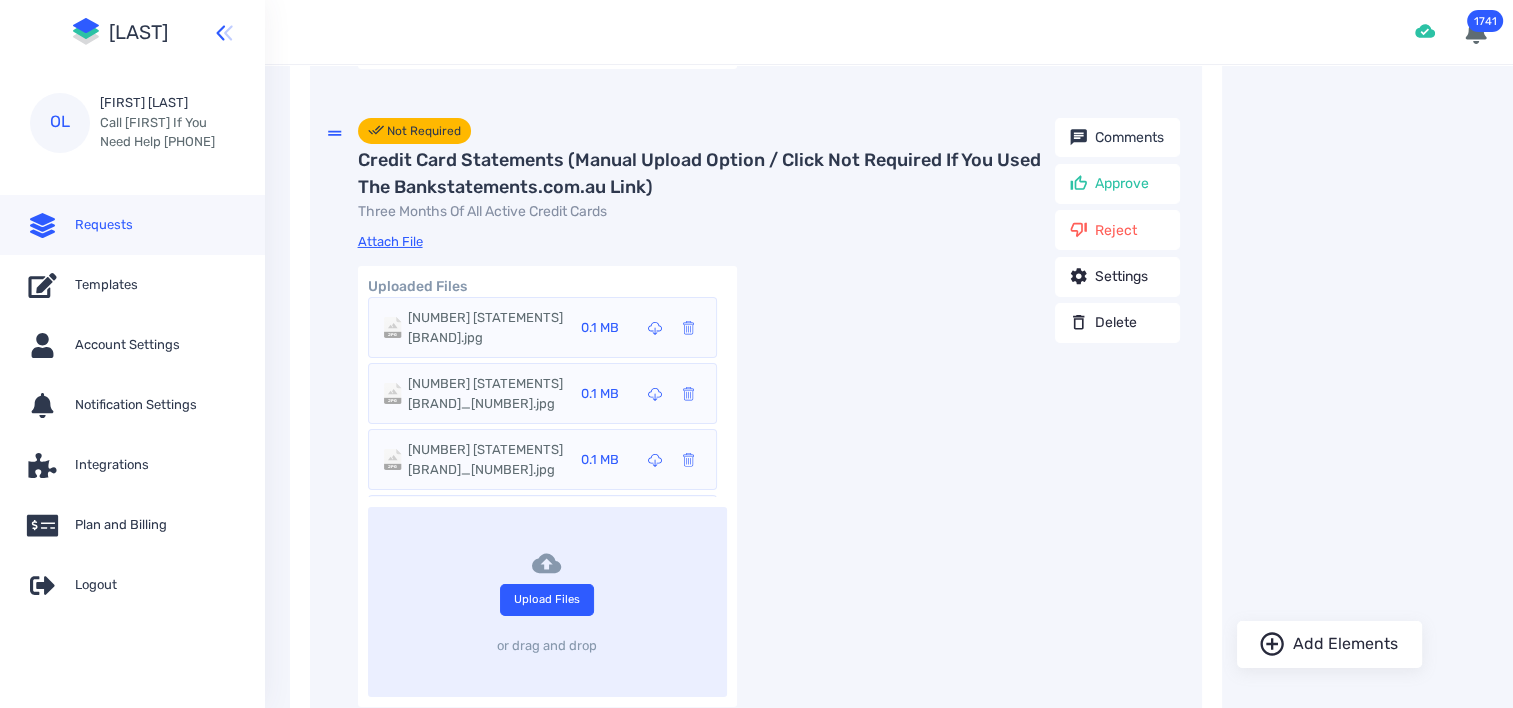 click on "[NUMBER] [STATEMENTS] [BRAND].jpg" at bounding box center [488, 327] 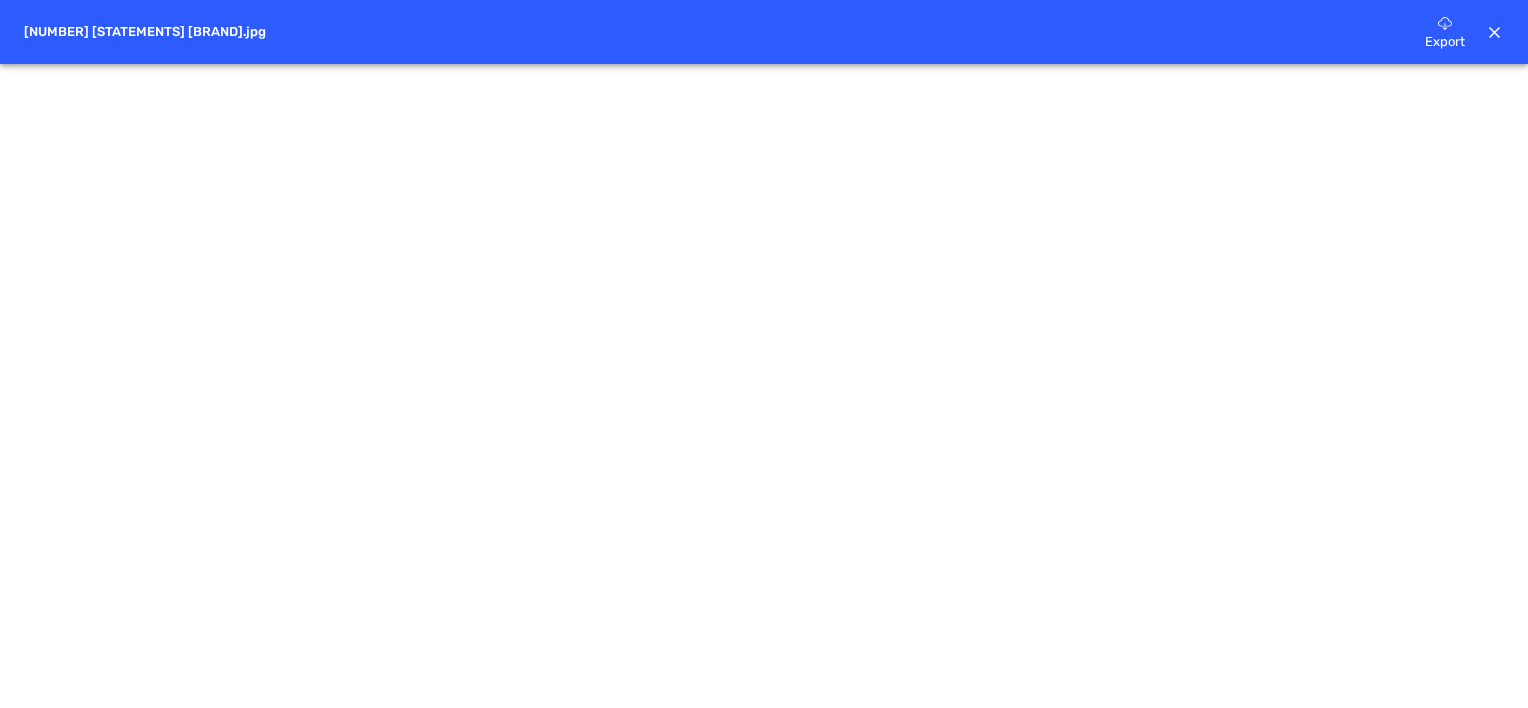 click on "Export" at bounding box center [1445, 22] 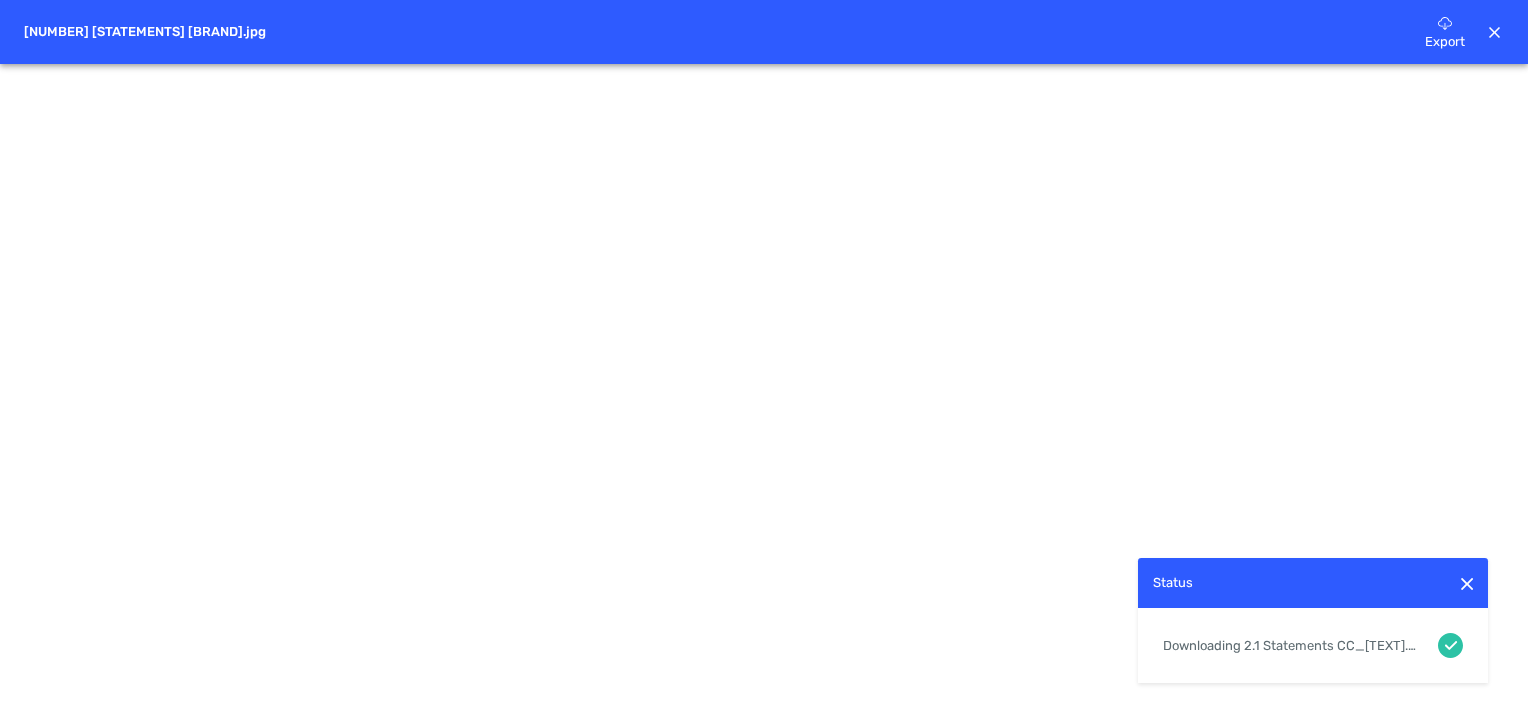 click at bounding box center [1495, 33] 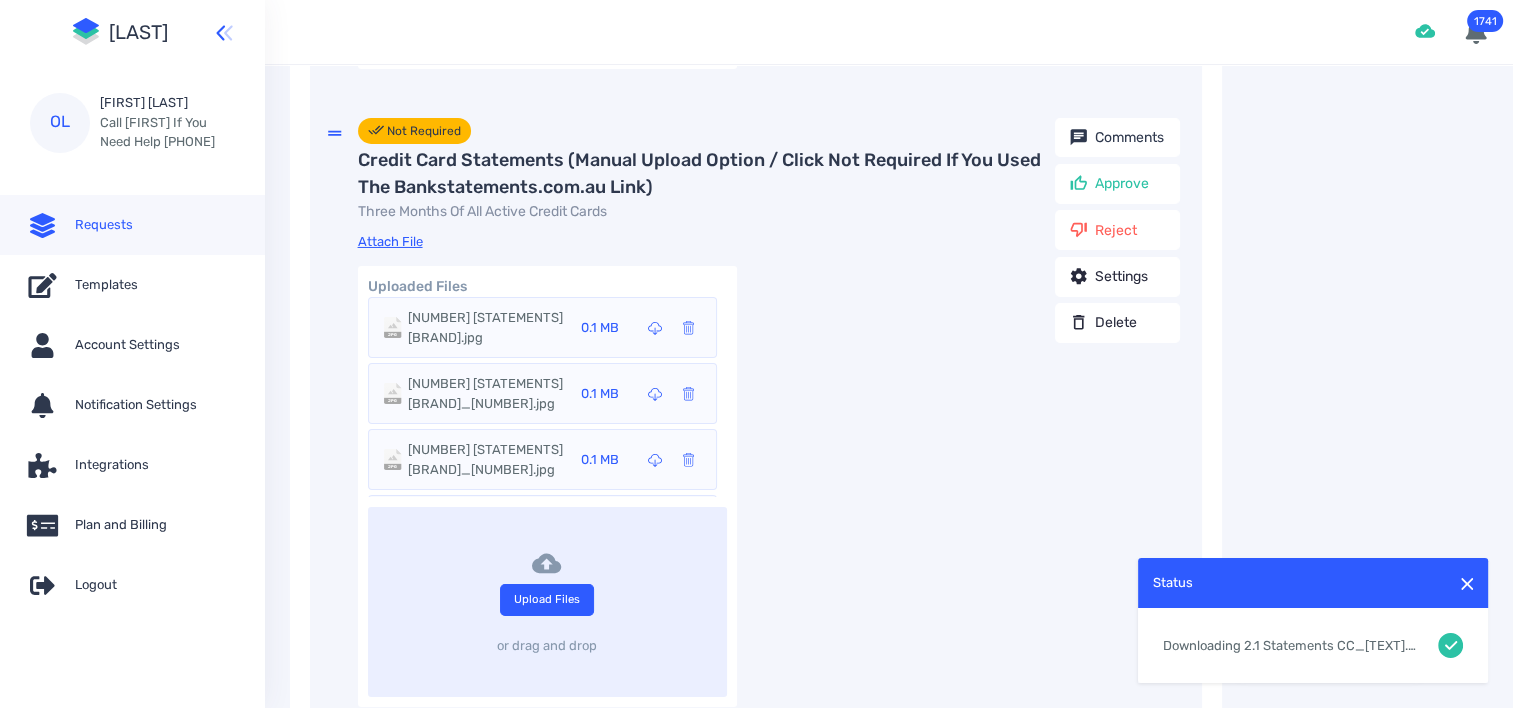 click on "[NUMBER] [STATEMENTS] [BRAND]_[NUMBER].jpg" at bounding box center [488, 327] 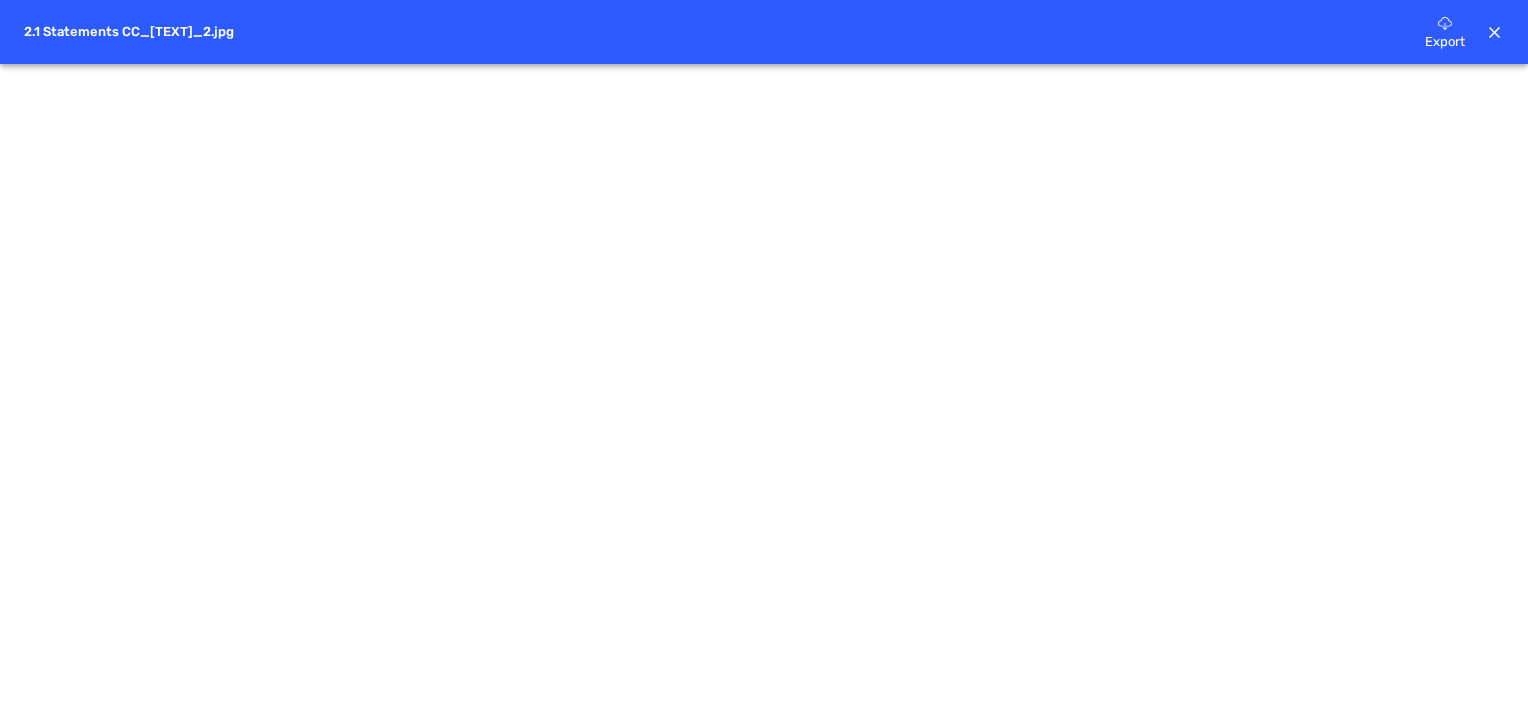click at bounding box center [1445, 23] 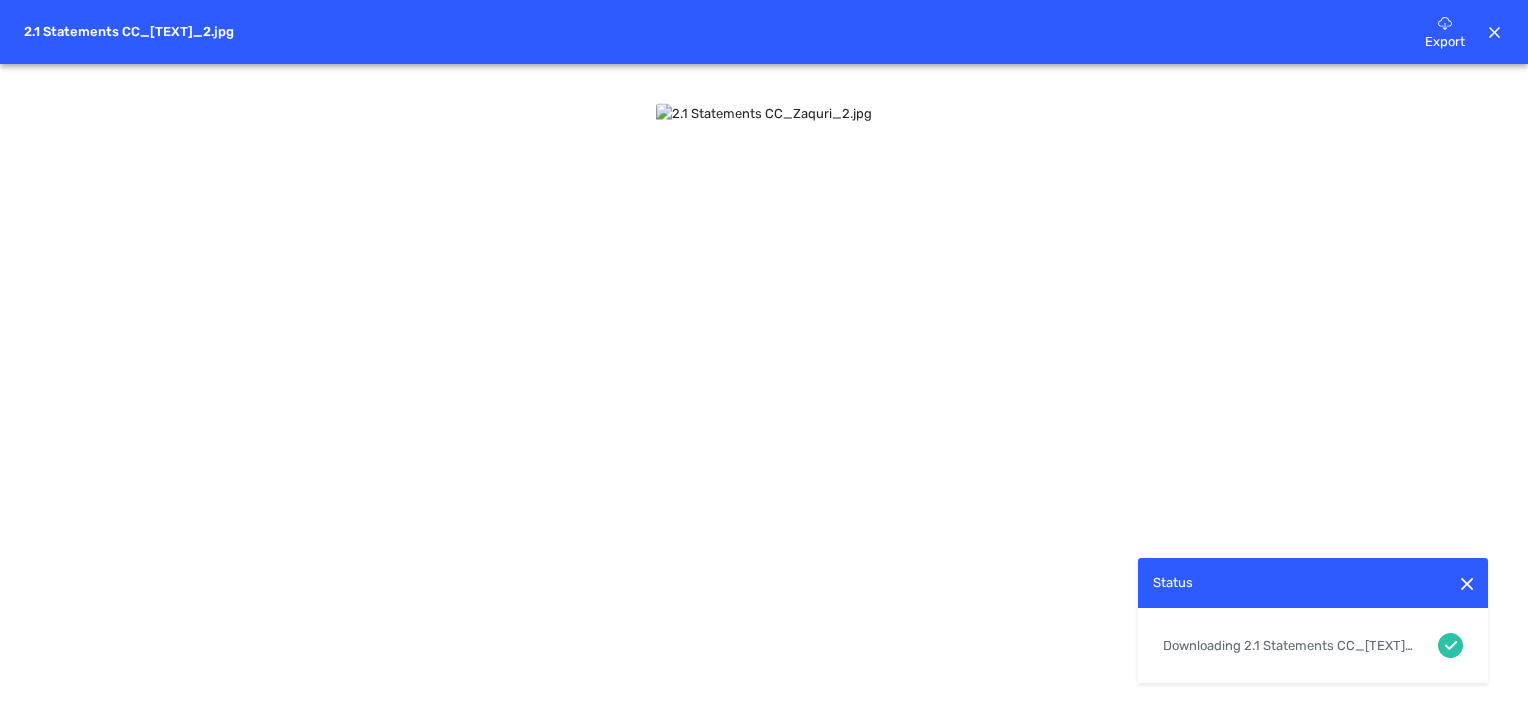 click at bounding box center (1495, 33) 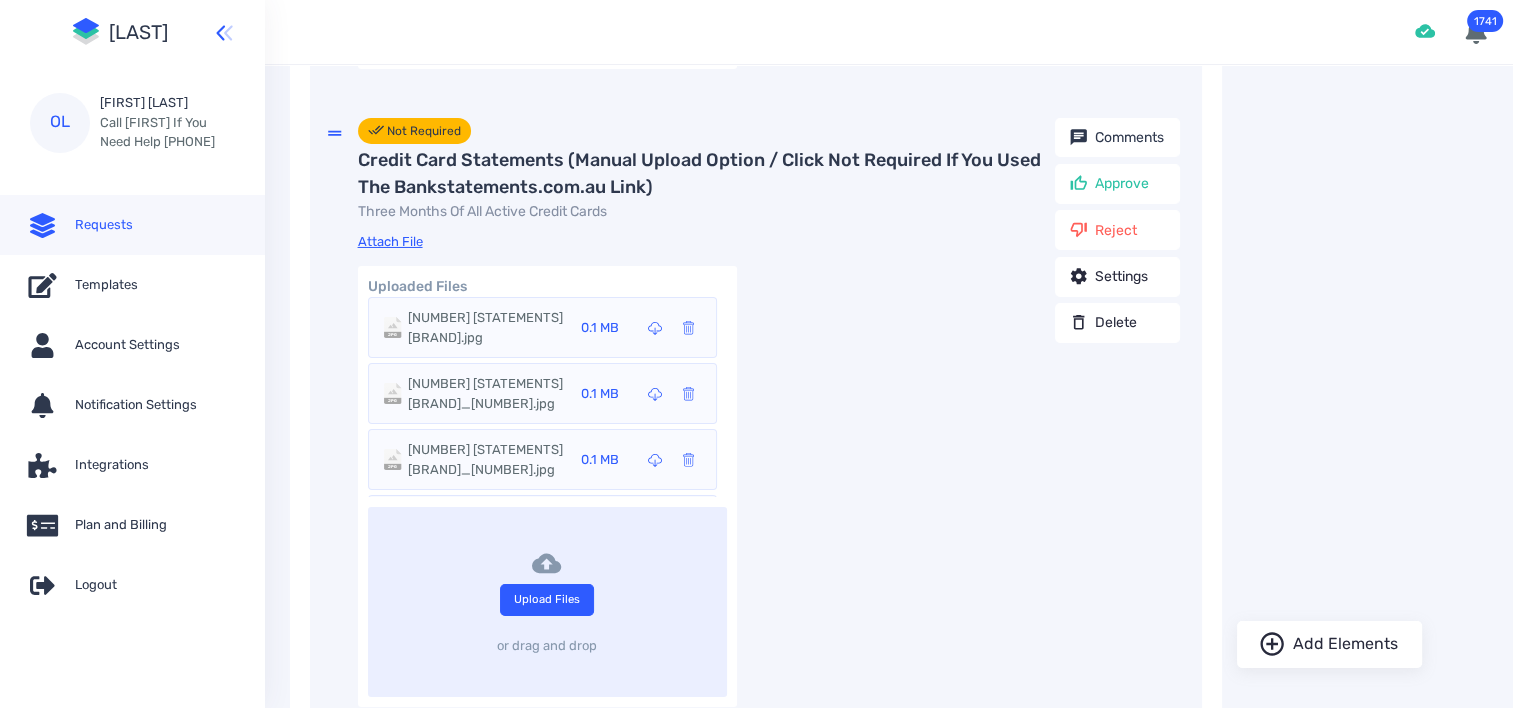 click on "[NUMBER] [STATEMENTS] [BRAND]_[NUMBER].jpg" at bounding box center [488, 327] 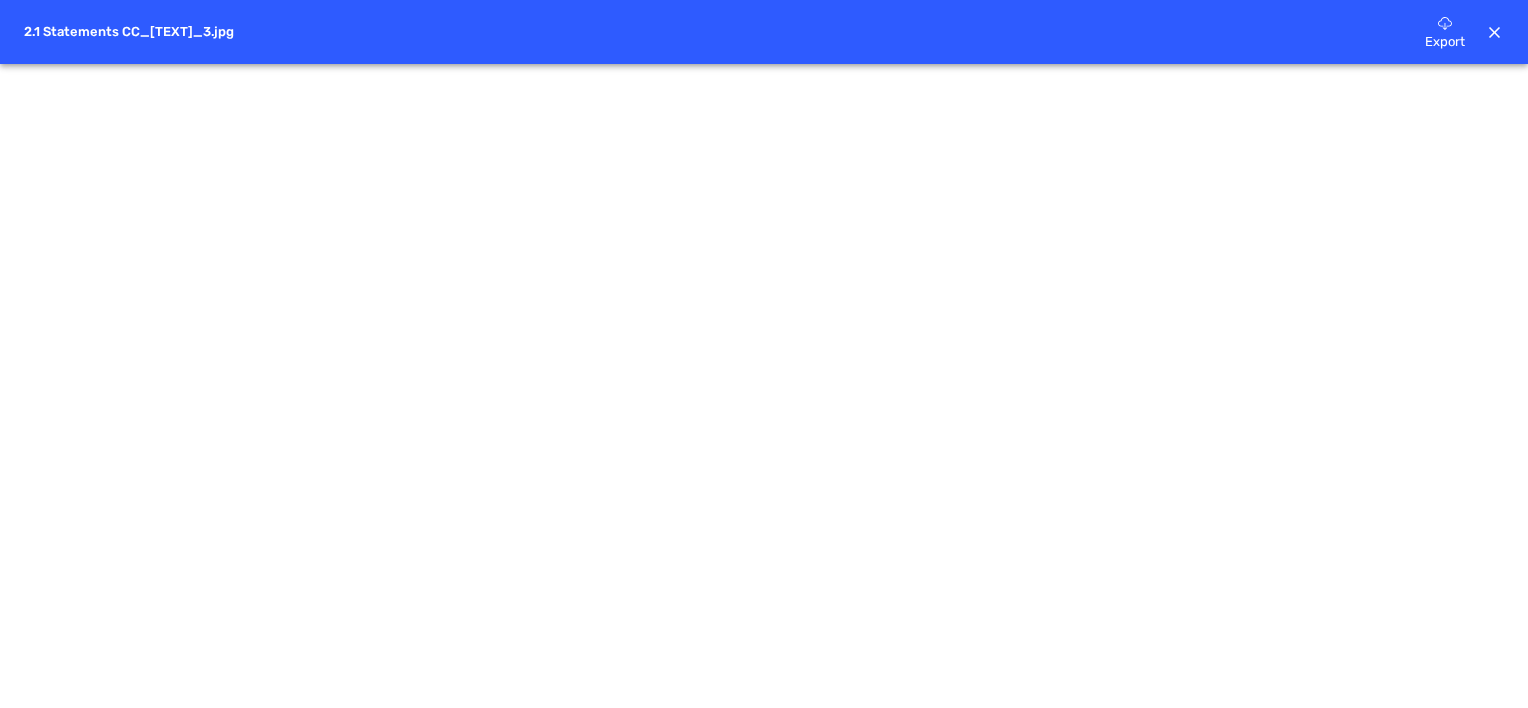 click on "[NUMBER] [STATEMENTS] [BRAND]_[NUMBER].j... [EXPORT]" at bounding box center (744, 32) 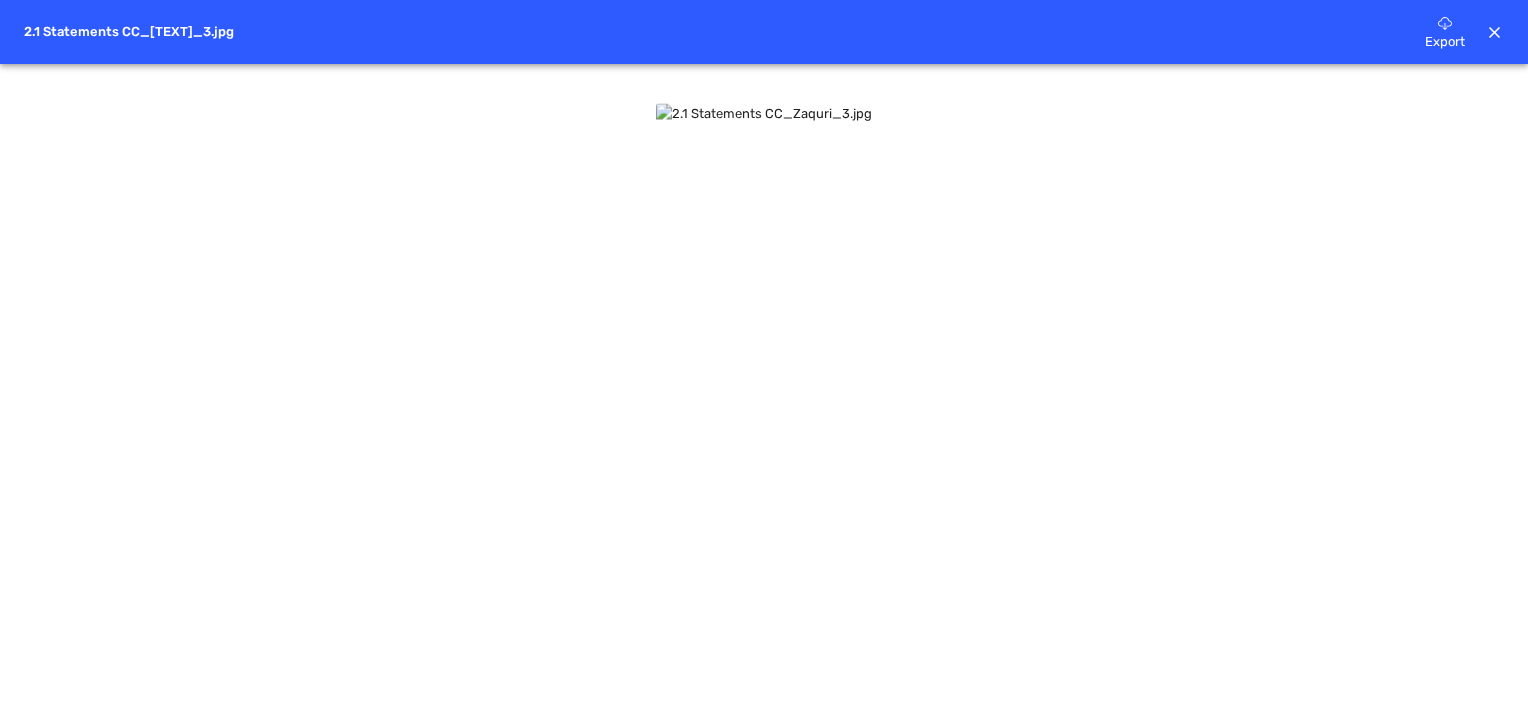 click on "Export" at bounding box center [1445, 22] 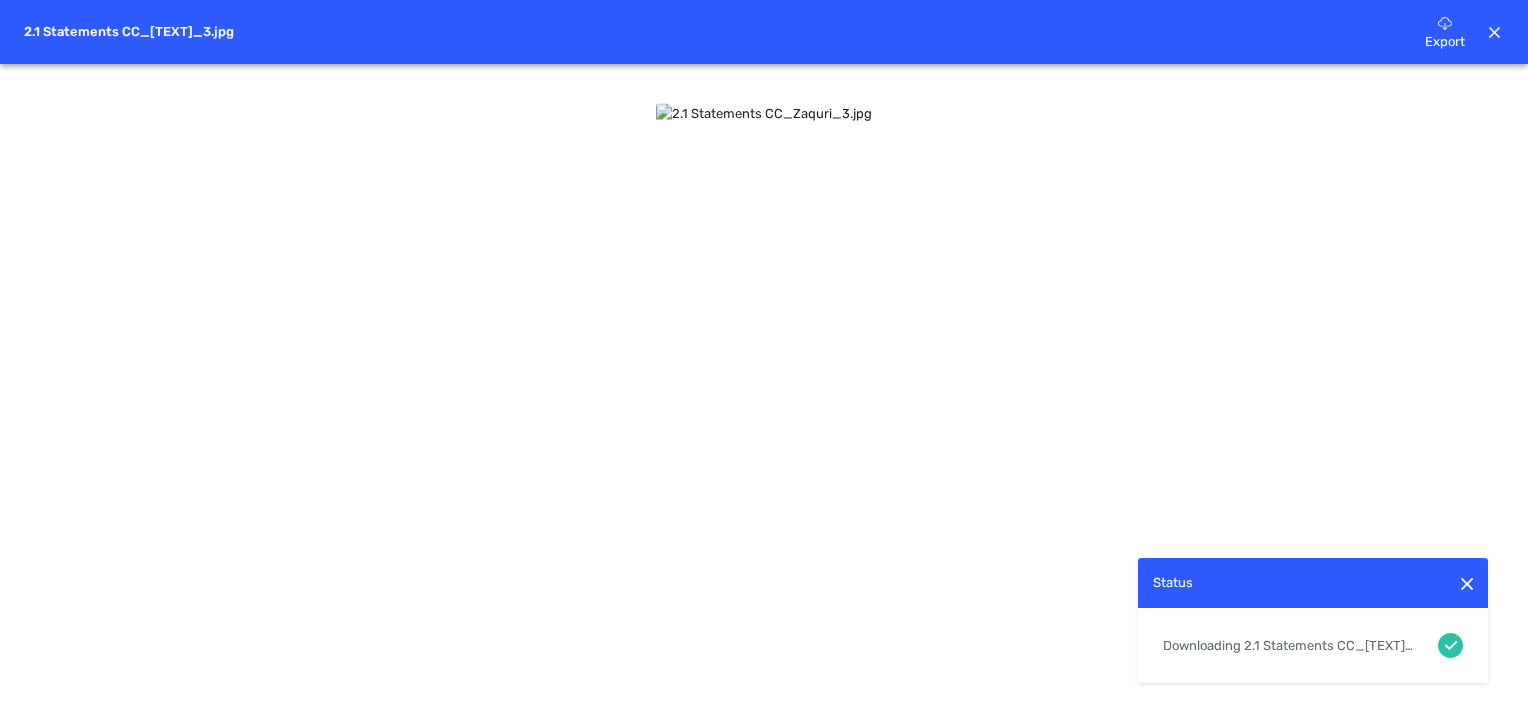 click at bounding box center (1495, 33) 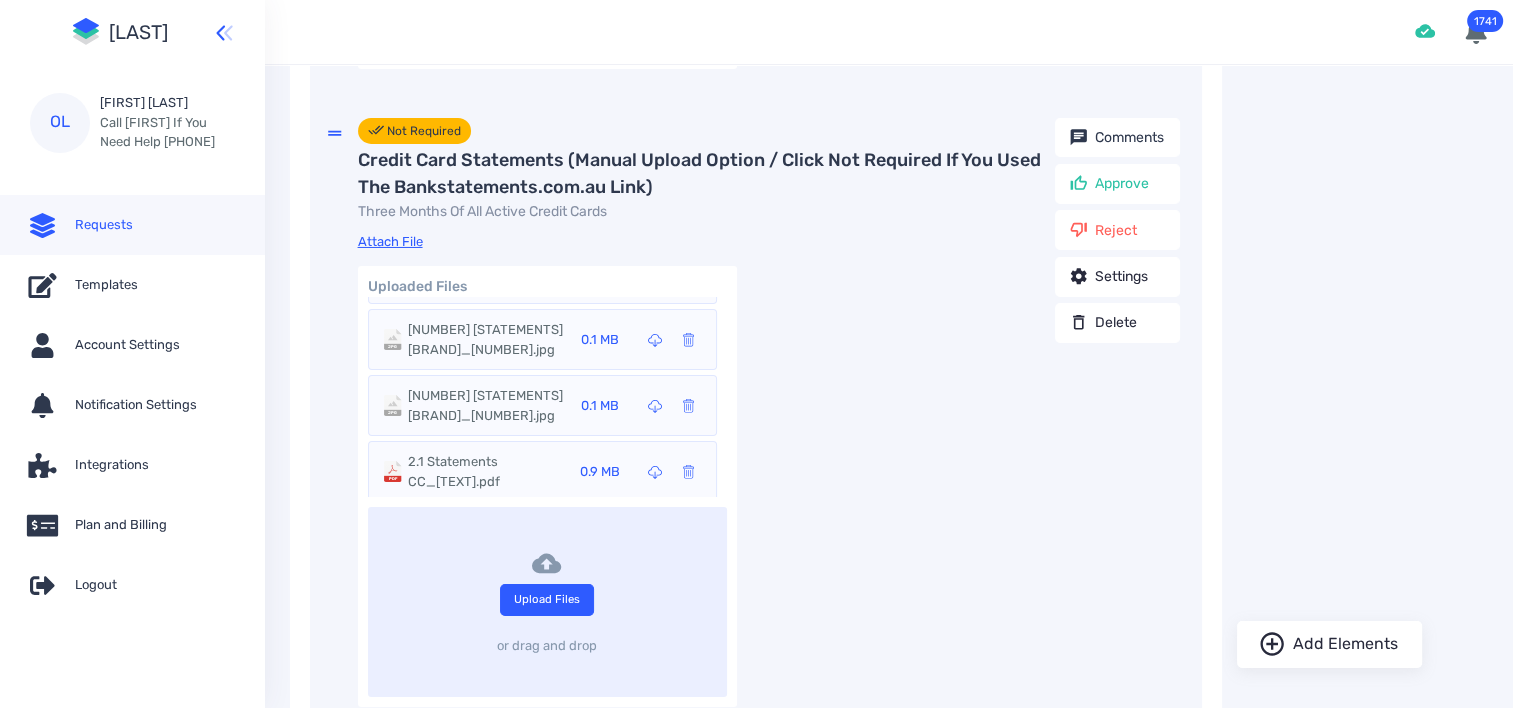 scroll, scrollTop: 100, scrollLeft: 0, axis: vertical 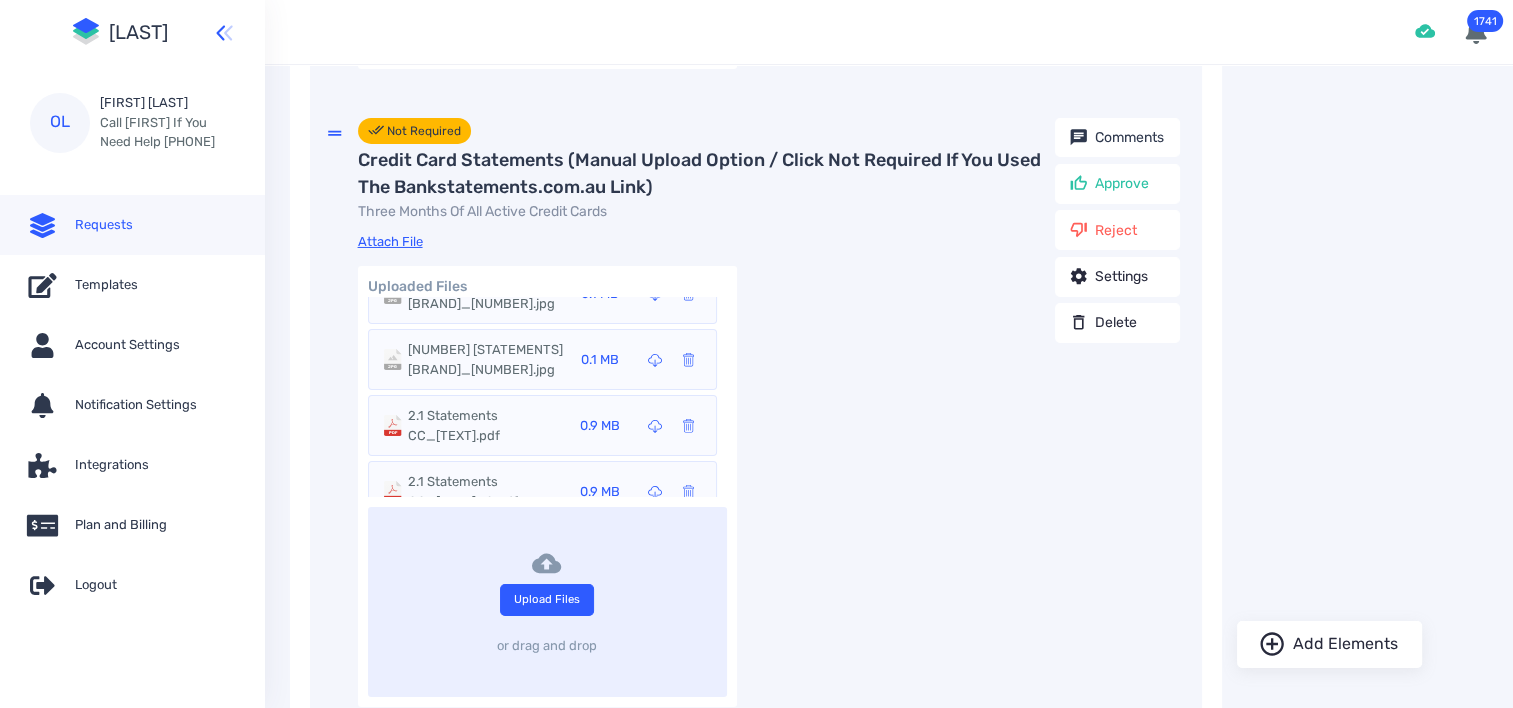 click on "2.1 Statements CC_[TEXT].pdf" at bounding box center (488, 227) 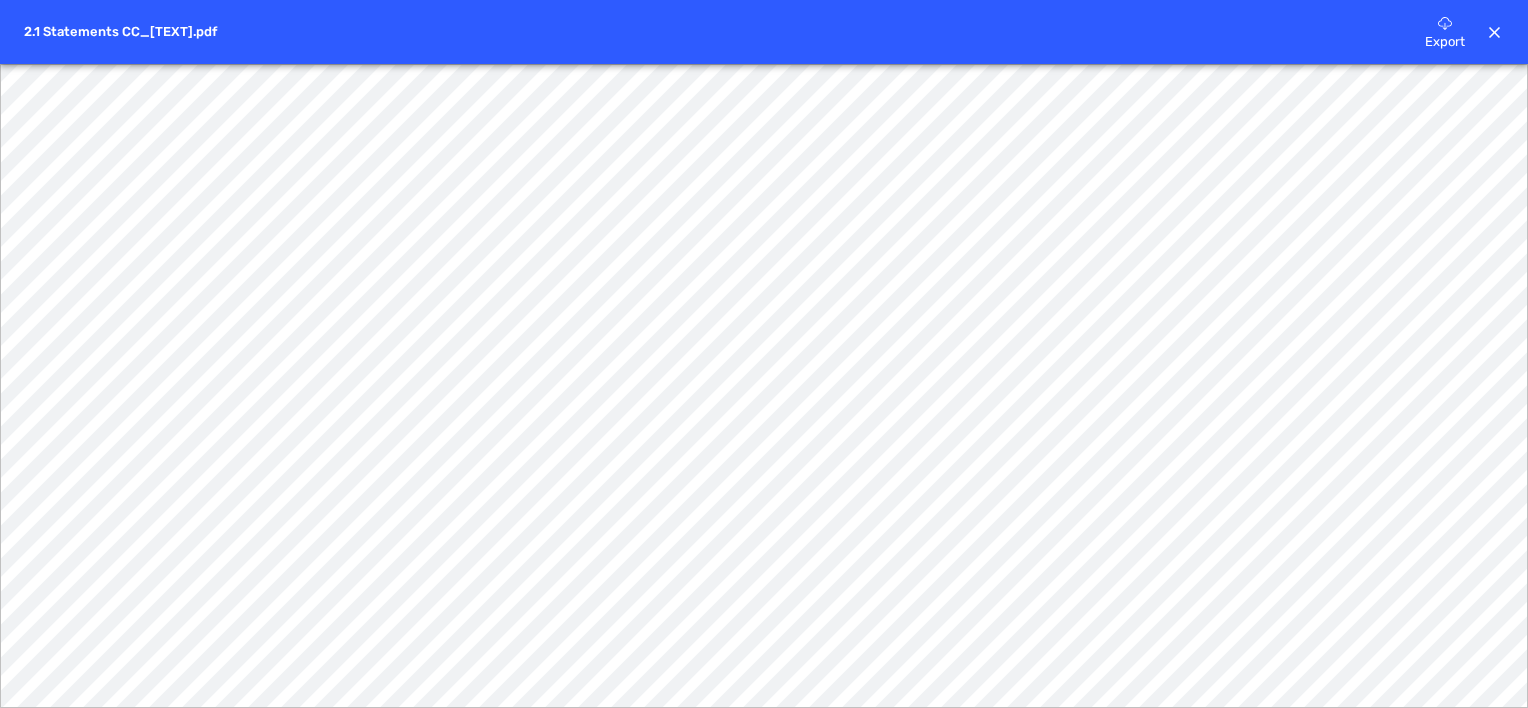 click at bounding box center (1445, 23) 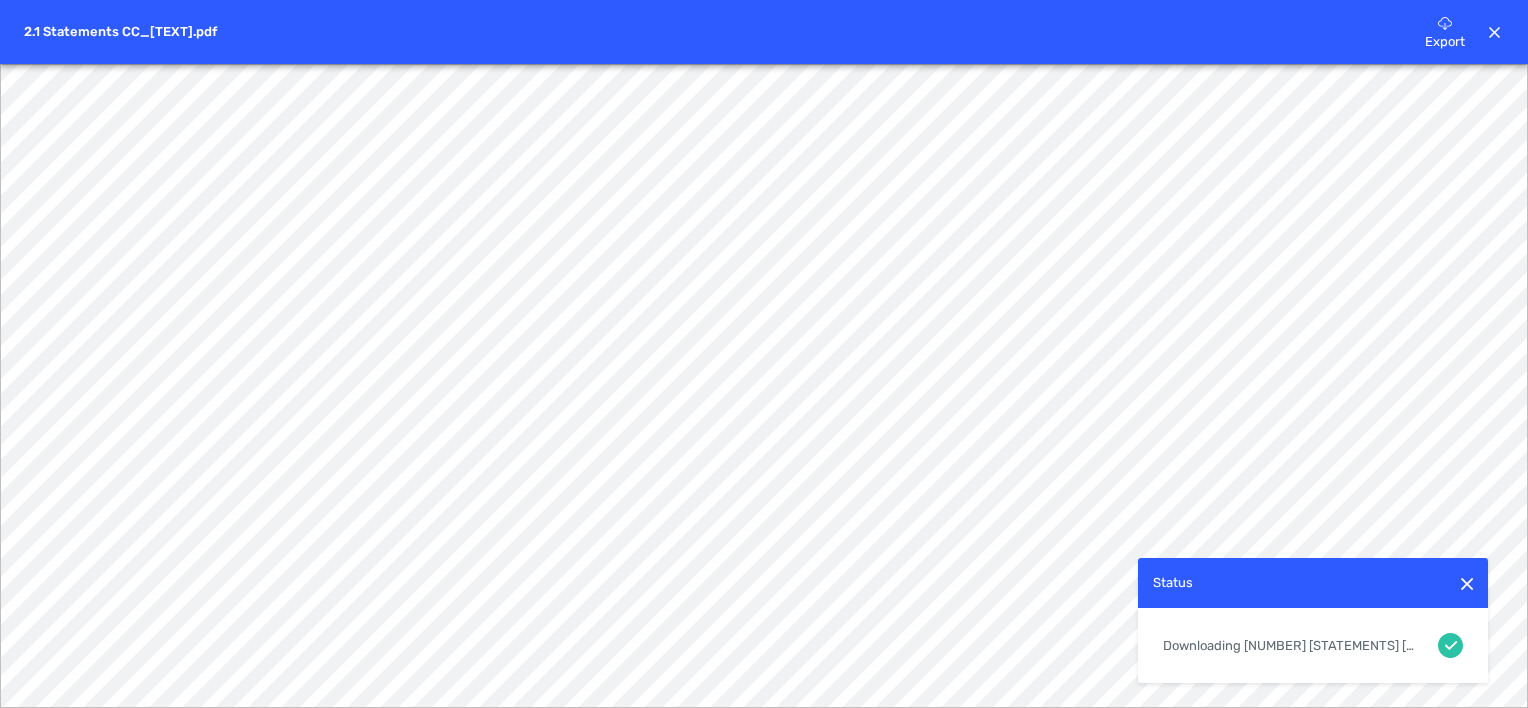 click at bounding box center [1495, 33] 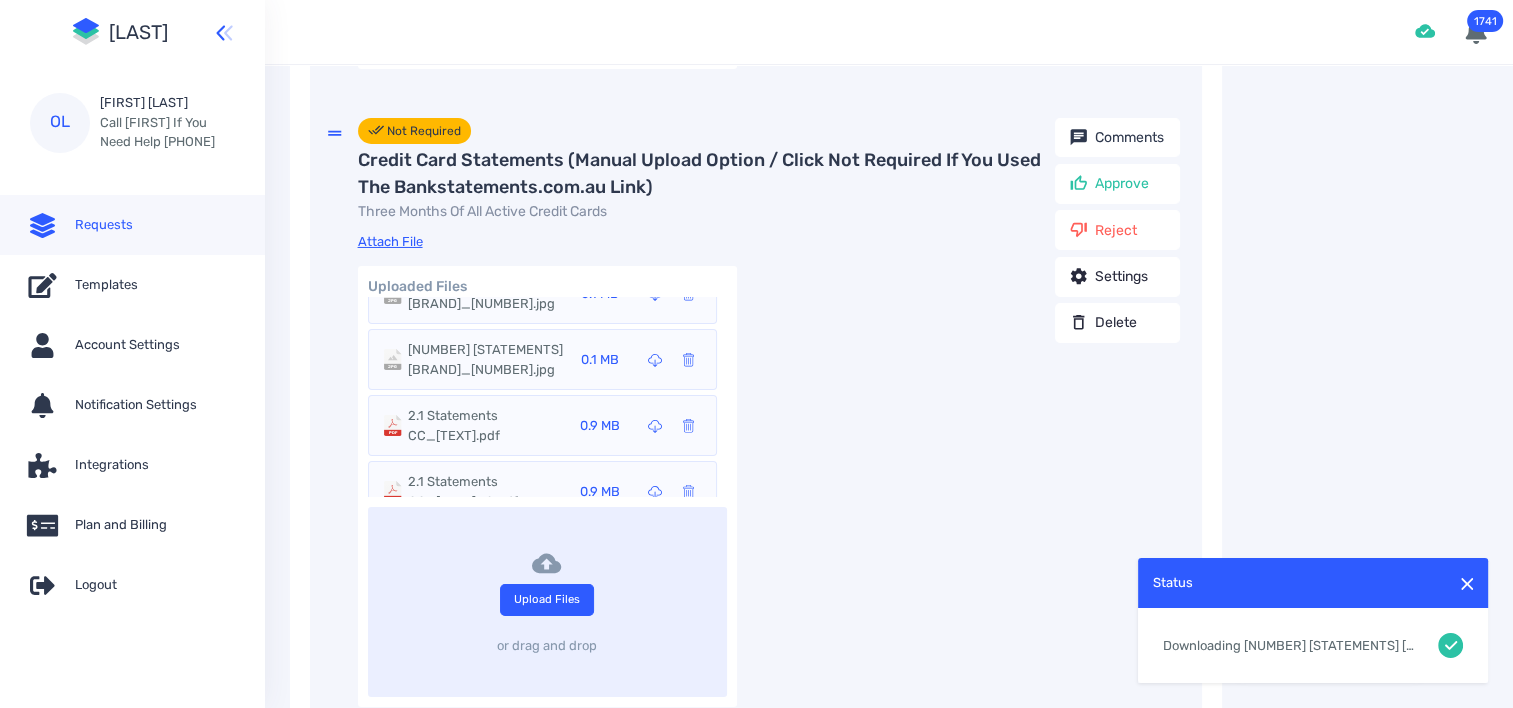 scroll, scrollTop: 188, scrollLeft: 0, axis: vertical 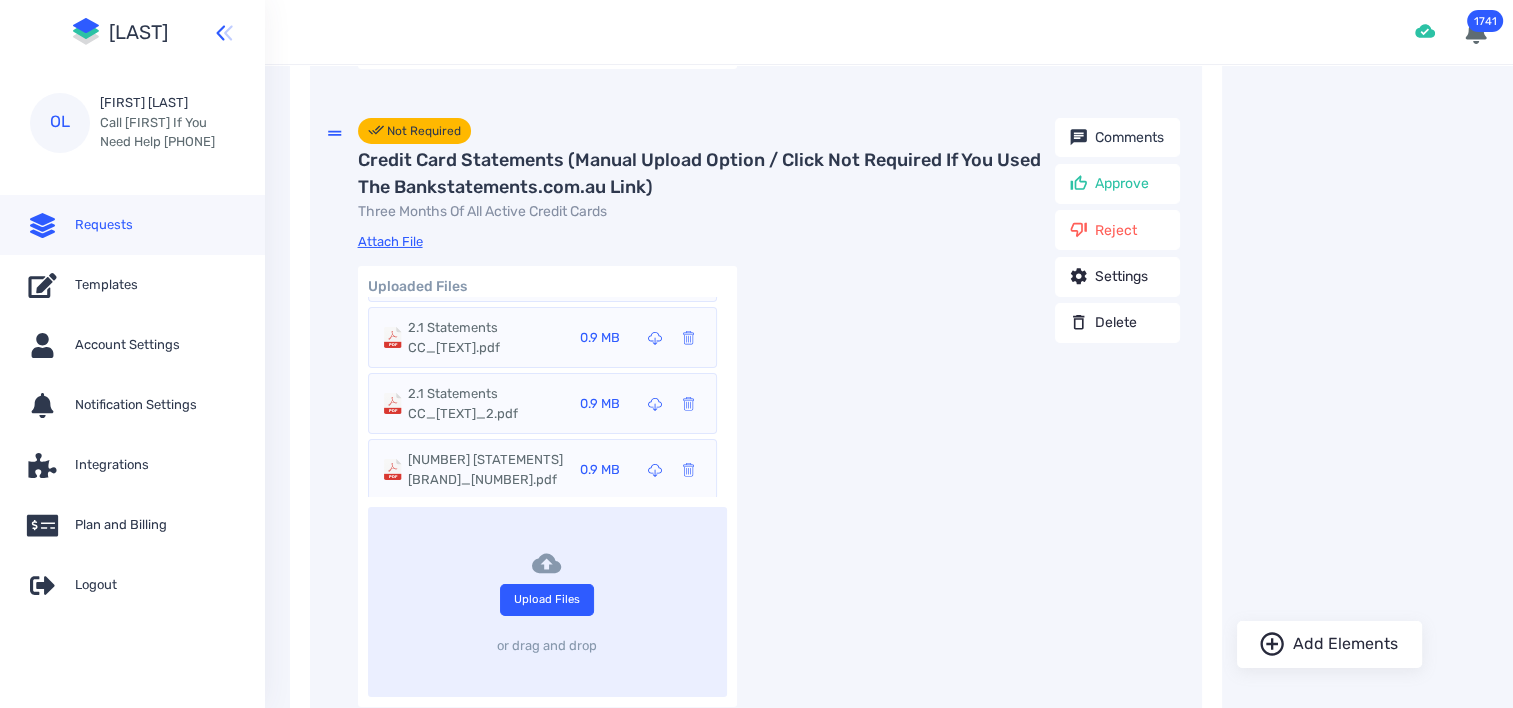click on "2.1 Statements CC_[TEXT]_2.pdf" at bounding box center [488, 139] 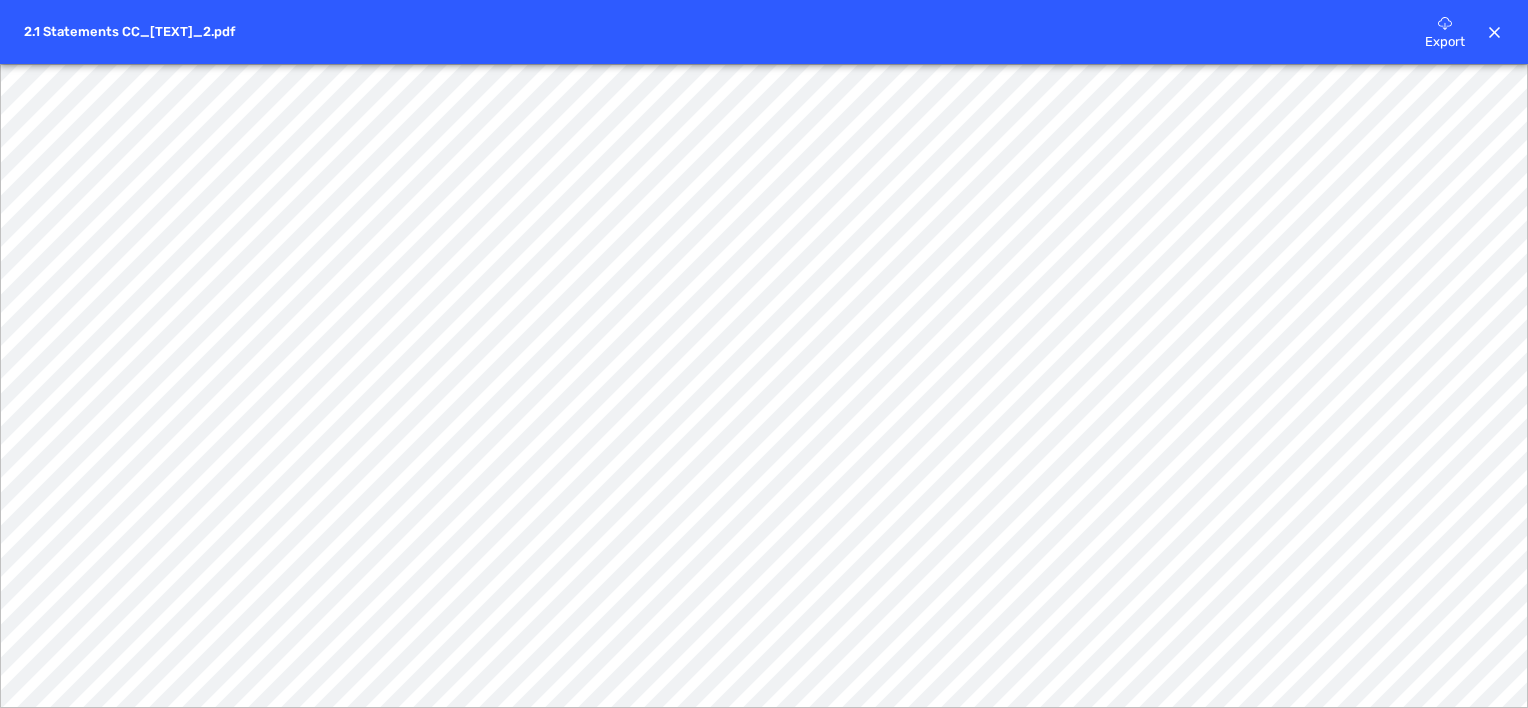 click on "Export" at bounding box center (1445, 22) 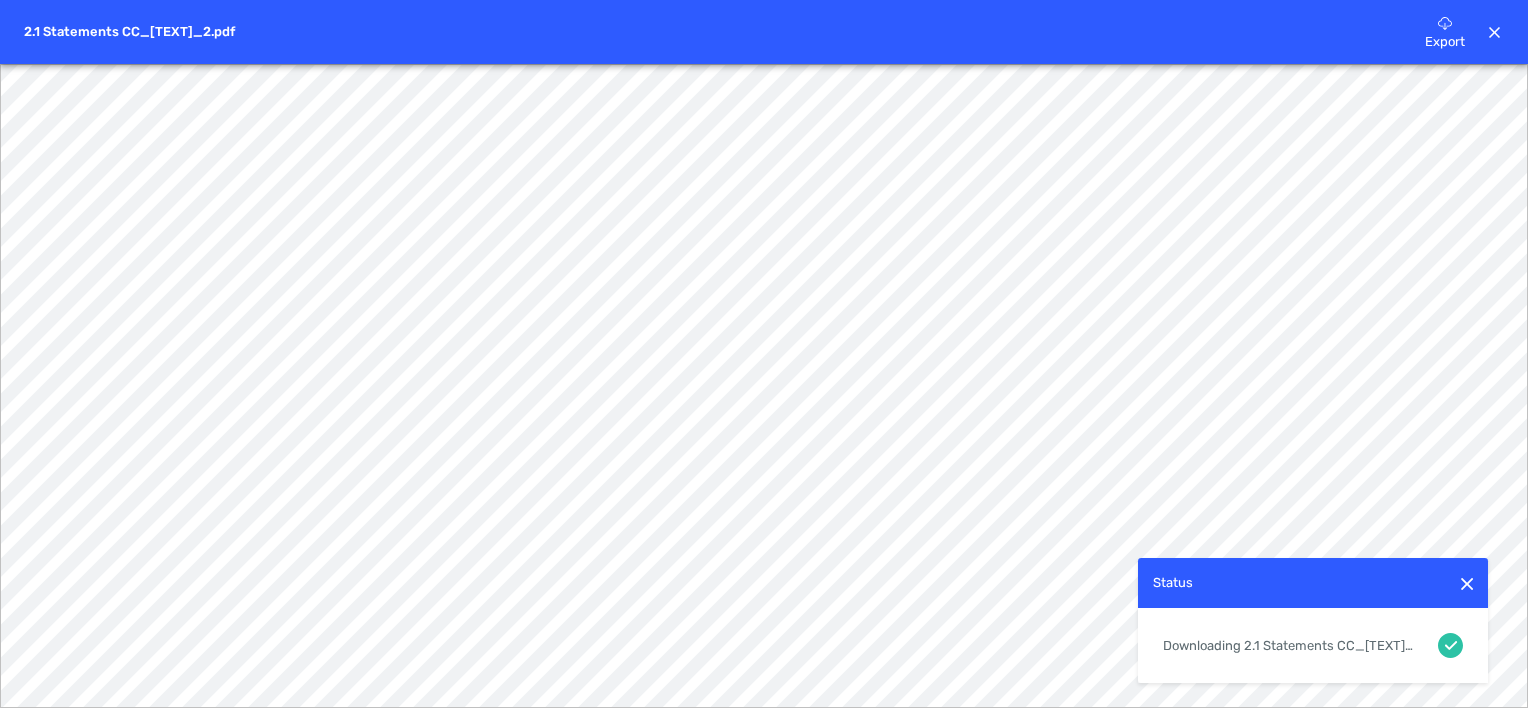 click at bounding box center [1494, 32] 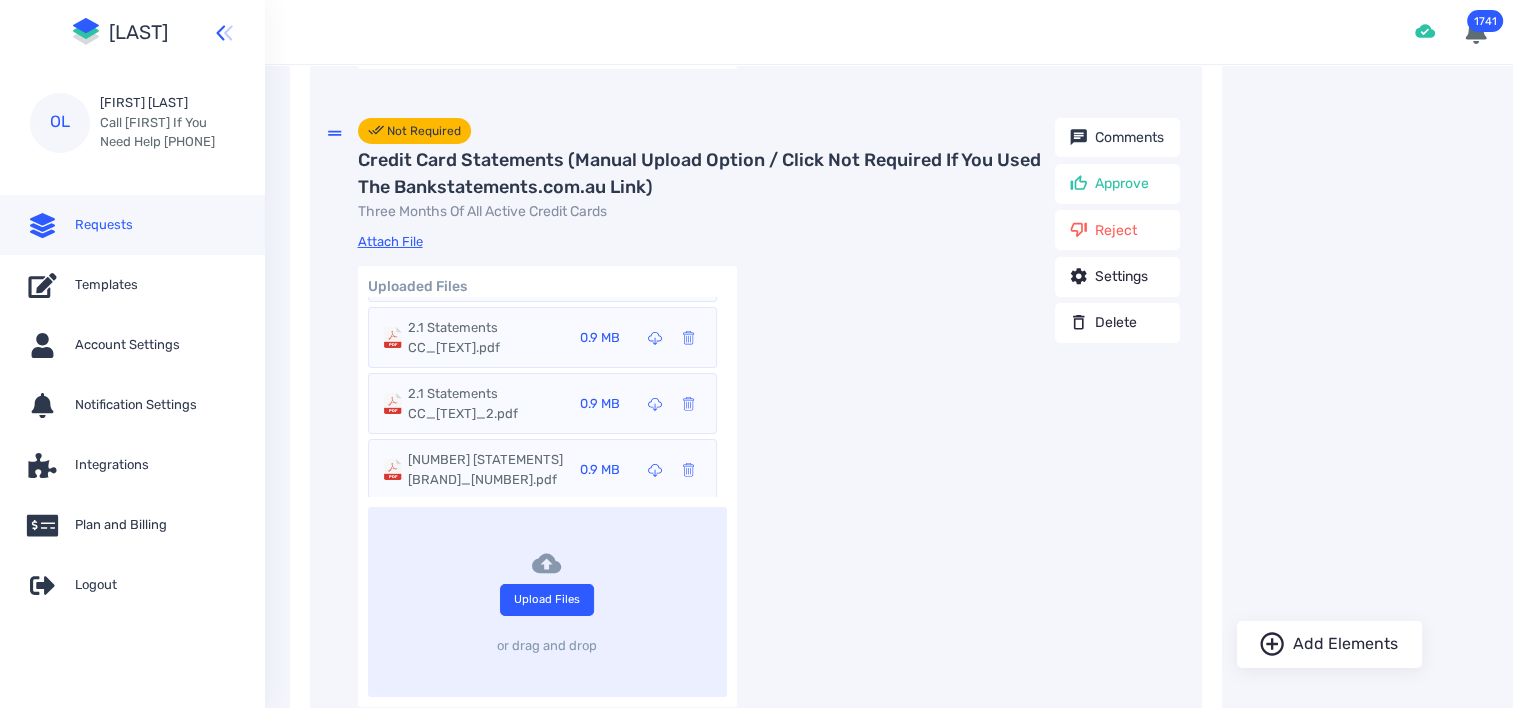 scroll, scrollTop: 7000, scrollLeft: 0, axis: vertical 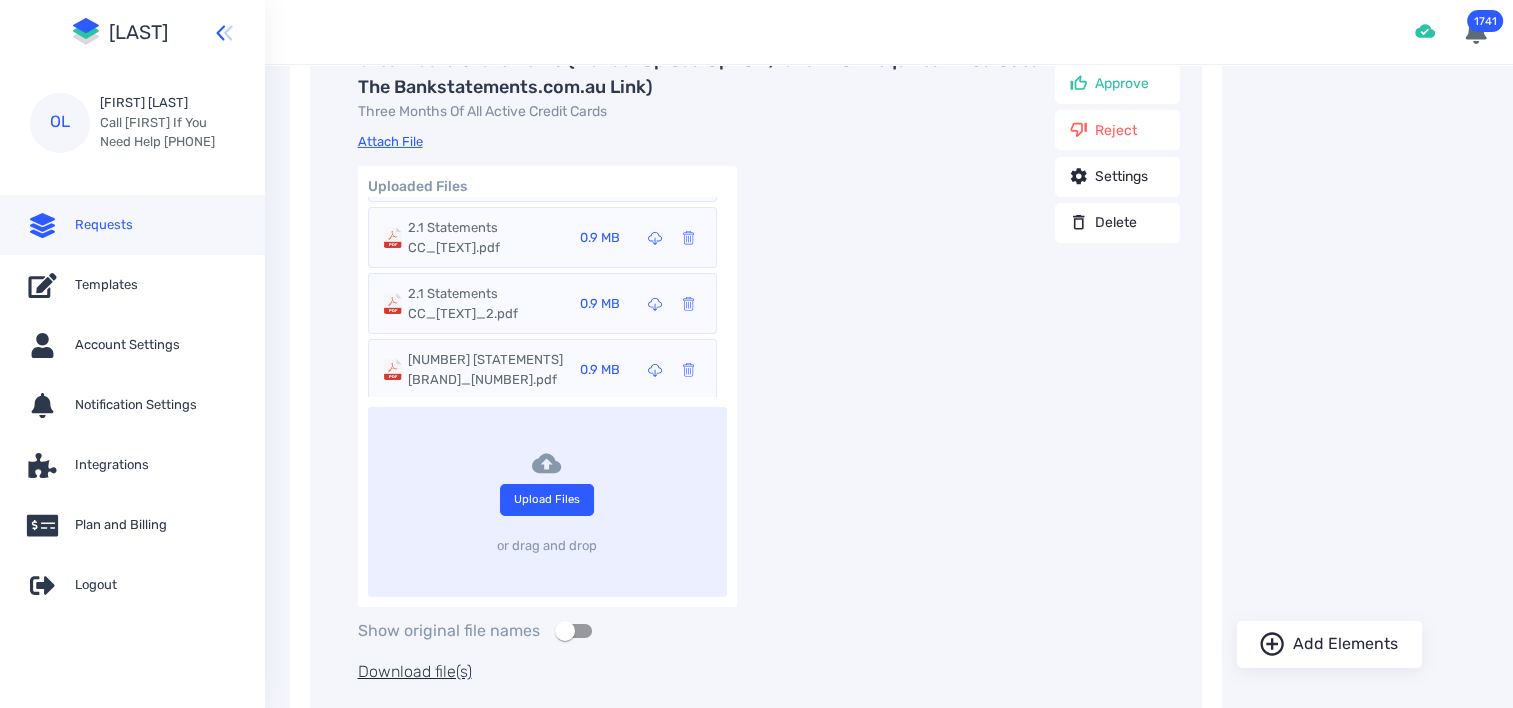 click on "[NUMBER] [STATEMENTS] [BRAND]_[NUMBER].pdf" at bounding box center [488, 39] 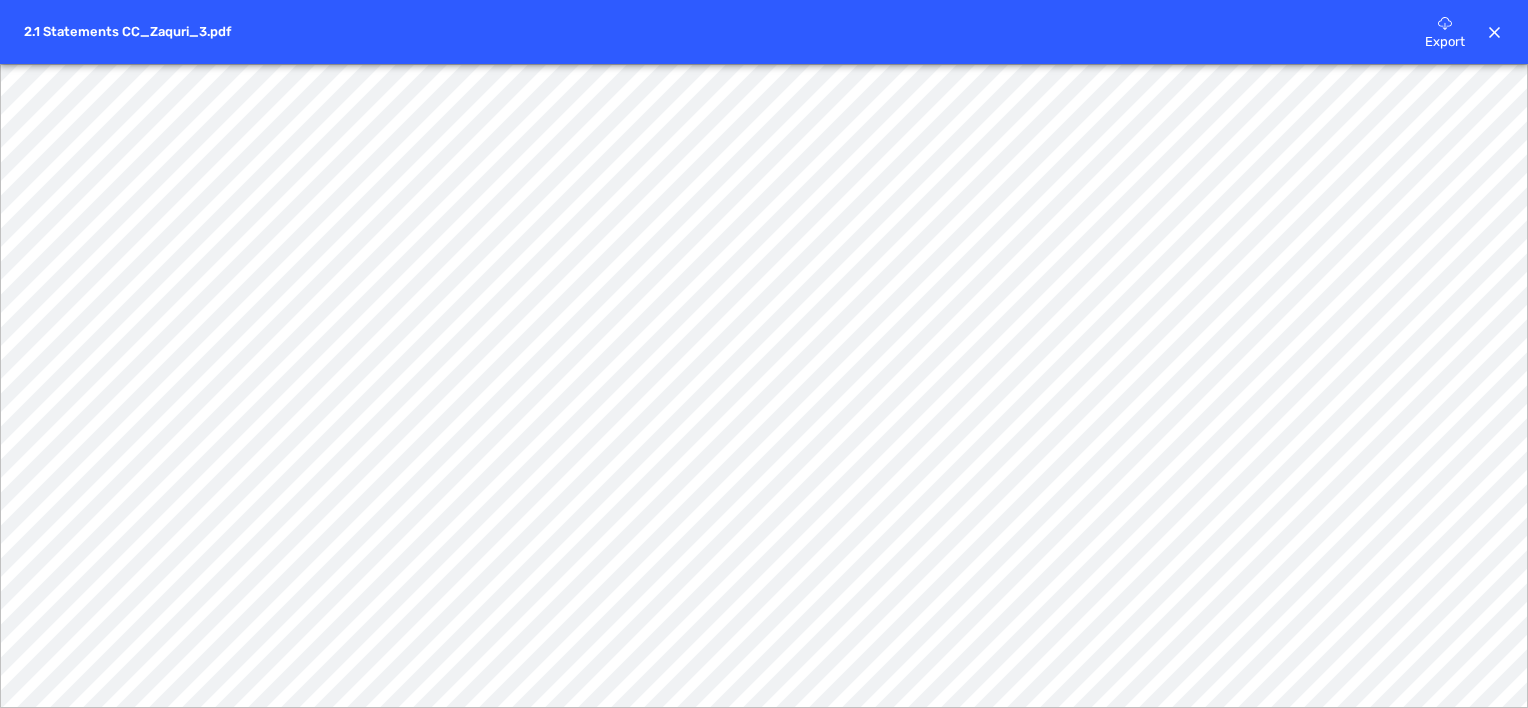 click on "Export" at bounding box center [1445, 22] 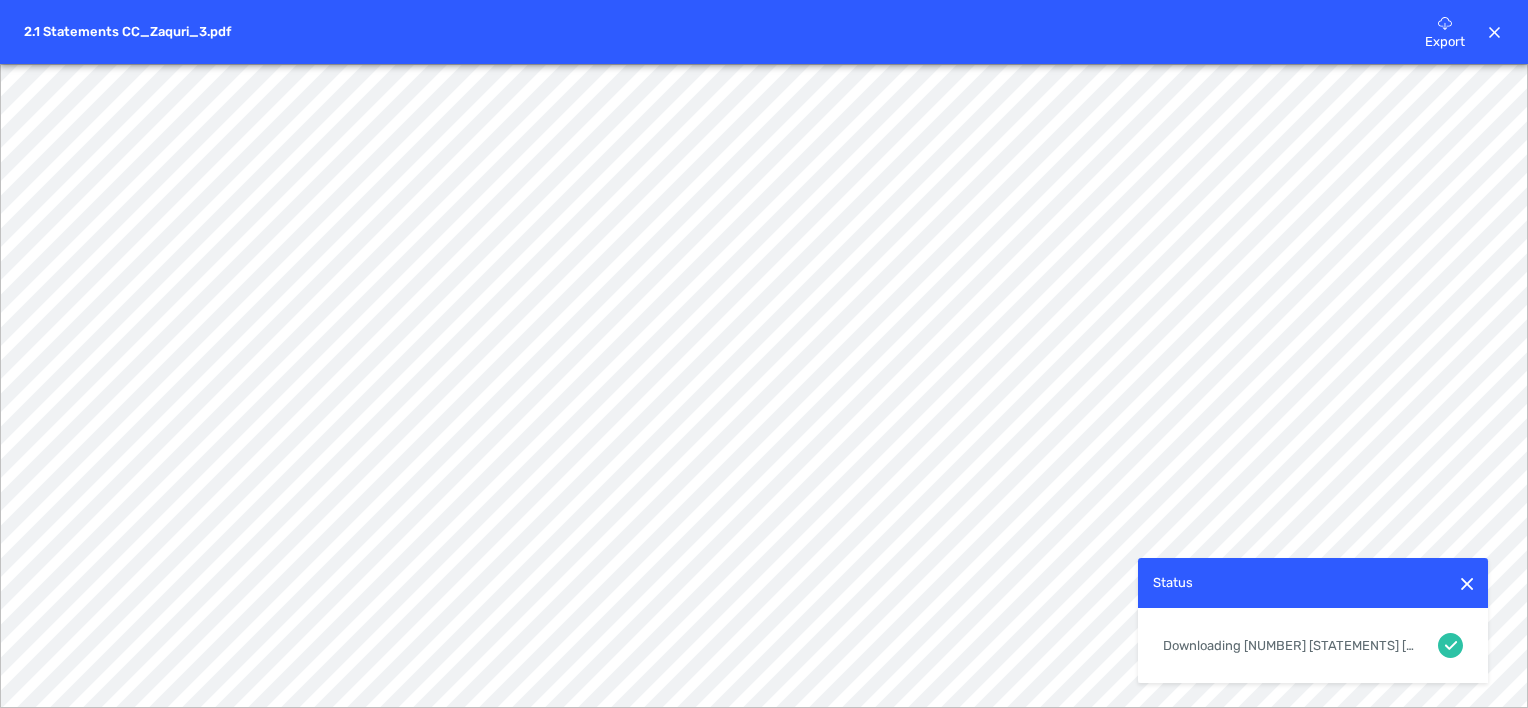 click at bounding box center (1494, 32) 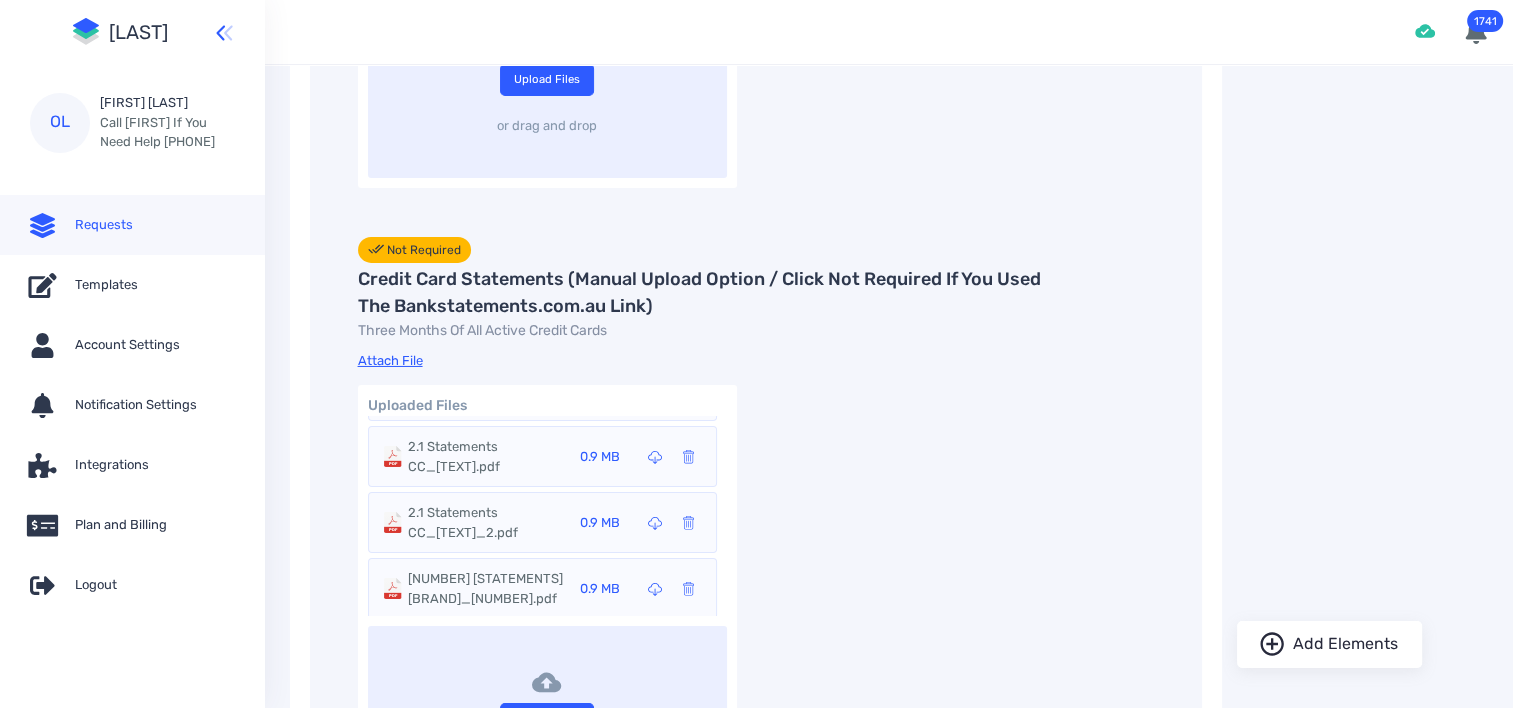 scroll, scrollTop: 6900, scrollLeft: 0, axis: vertical 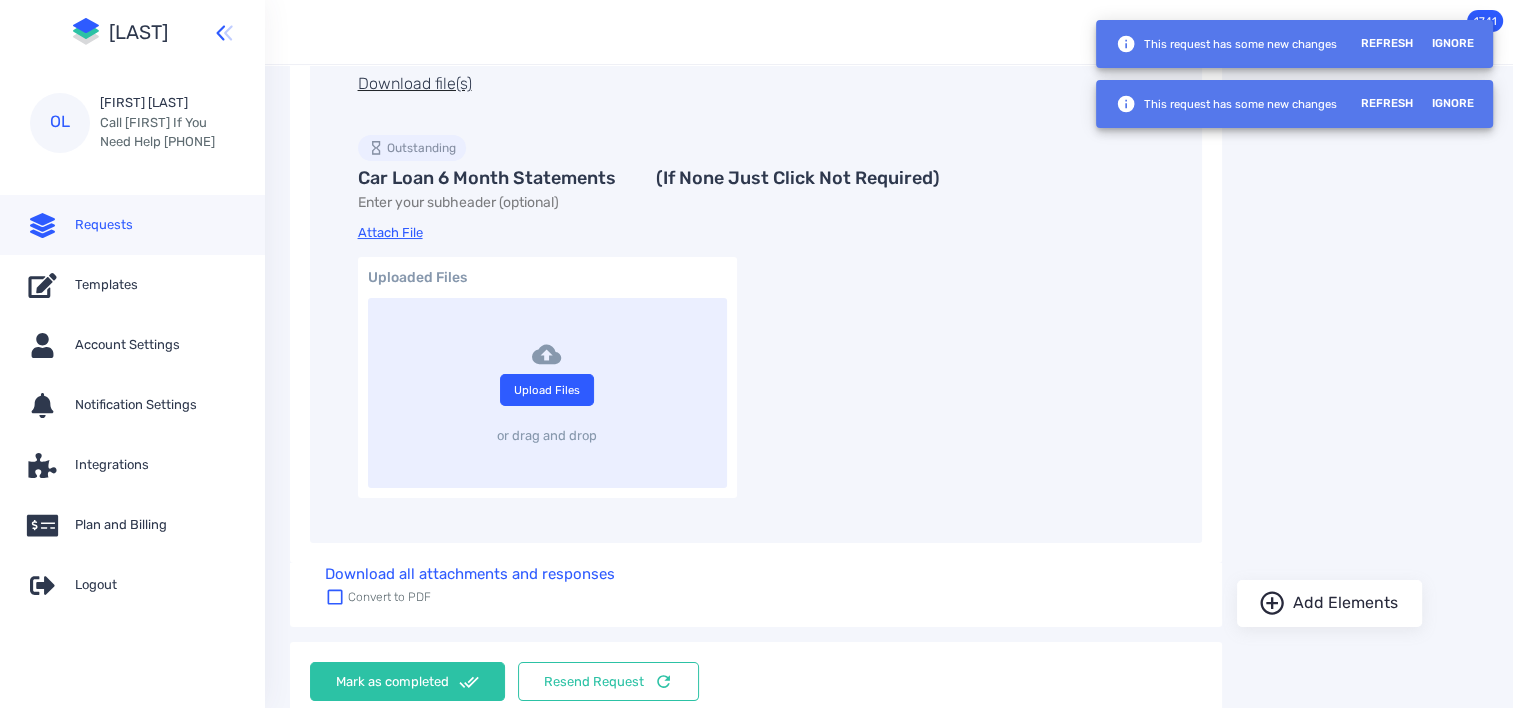 click on "Requests" at bounding box center (132, 225) 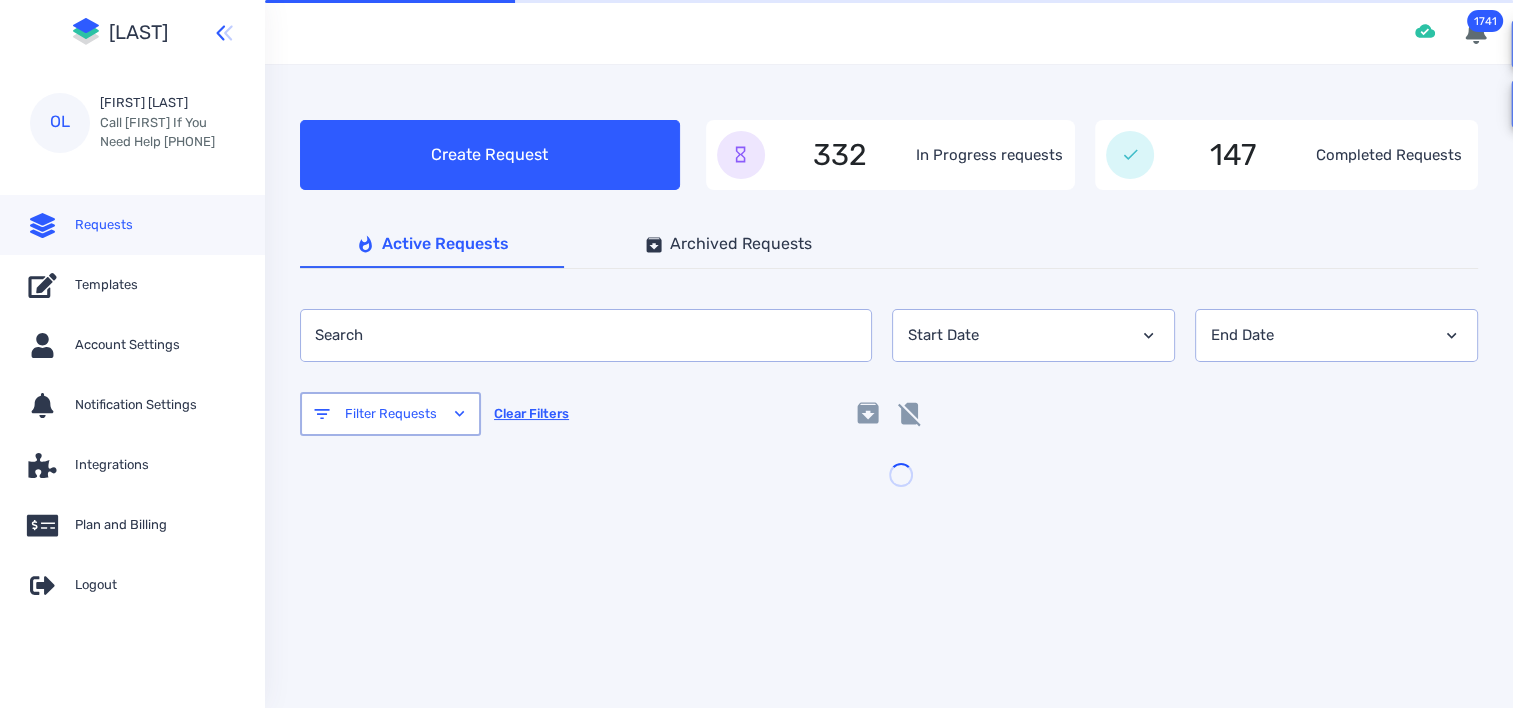 scroll, scrollTop: 0, scrollLeft: 0, axis: both 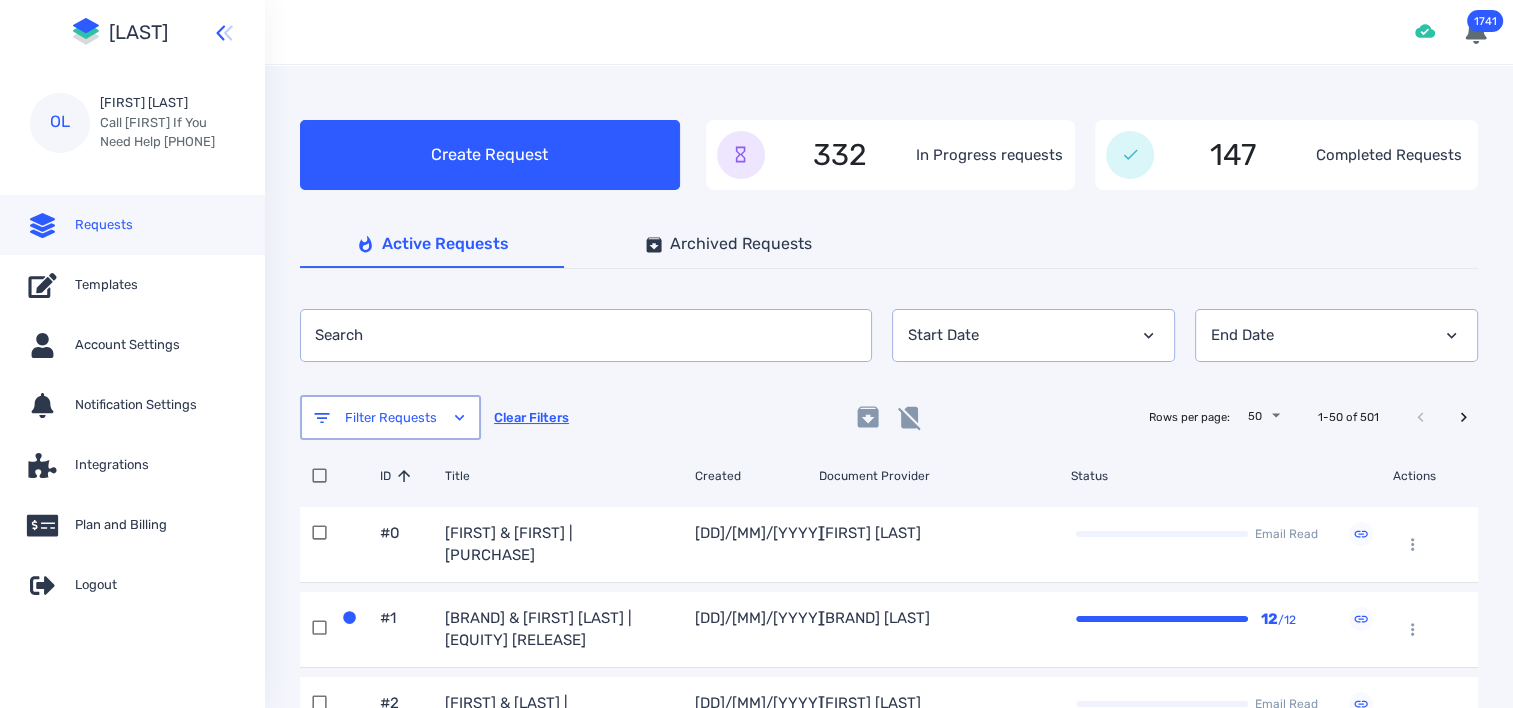 click on "[BRAND] & [FIRST] [LAST] | [EQUITY] [RELEASE]" at bounding box center (509, 544) 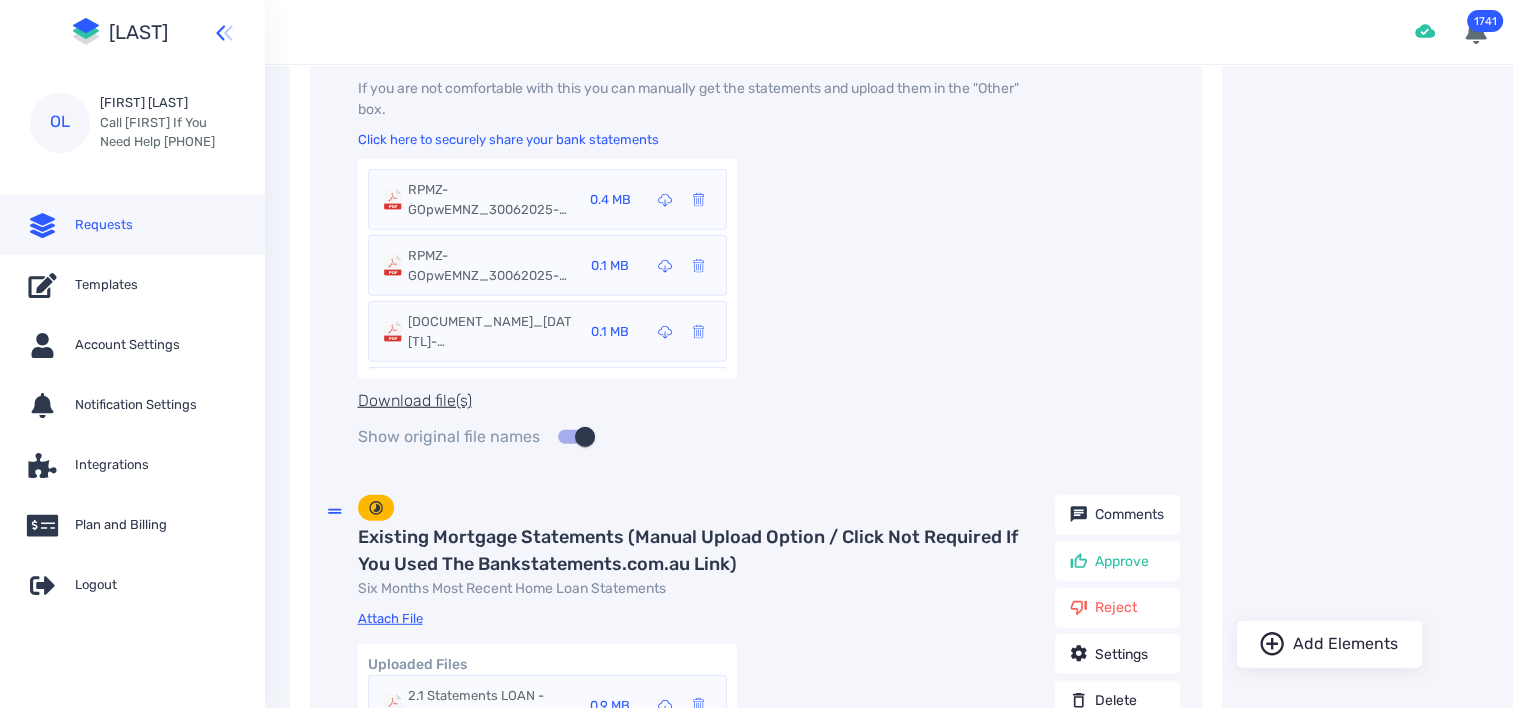 scroll, scrollTop: 4960, scrollLeft: 0, axis: vertical 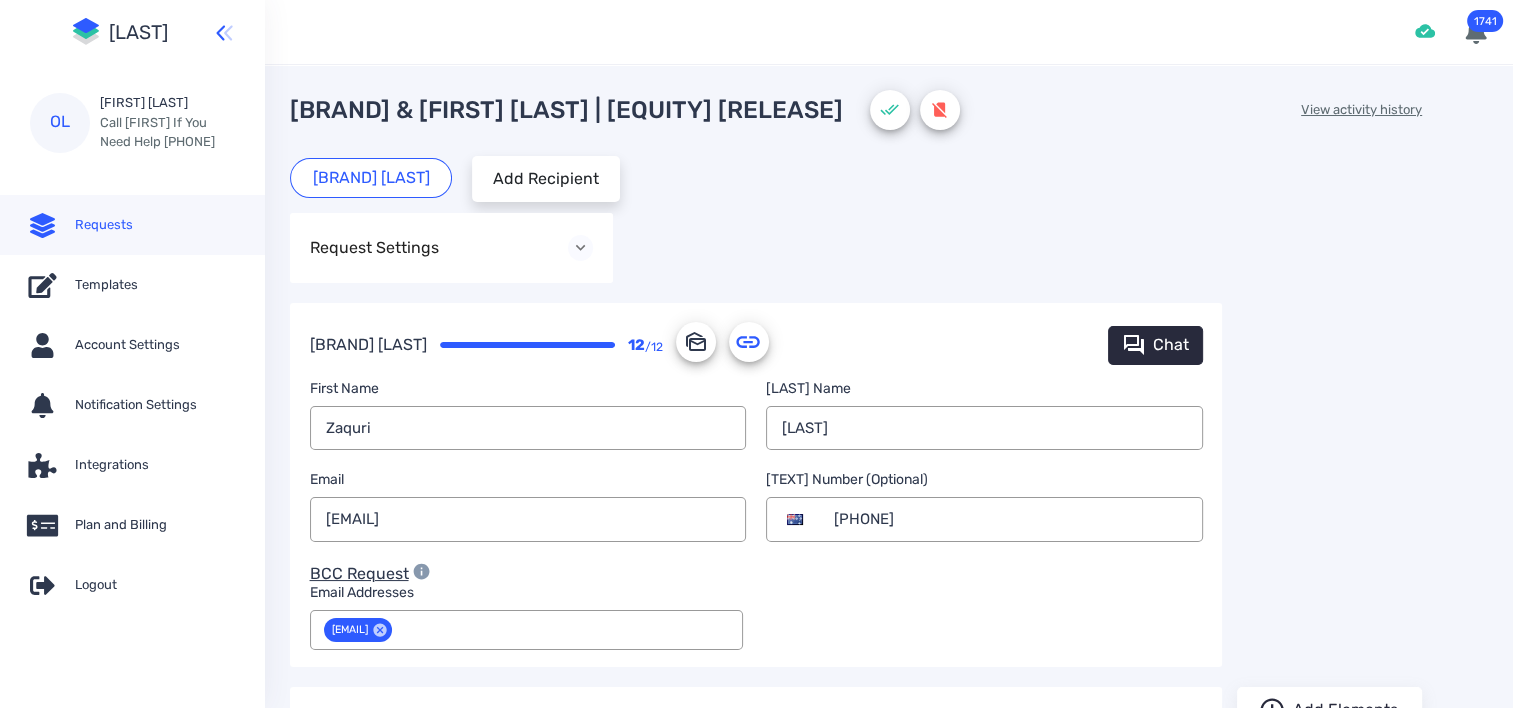 click on "View activity history" at bounding box center (1361, 110) 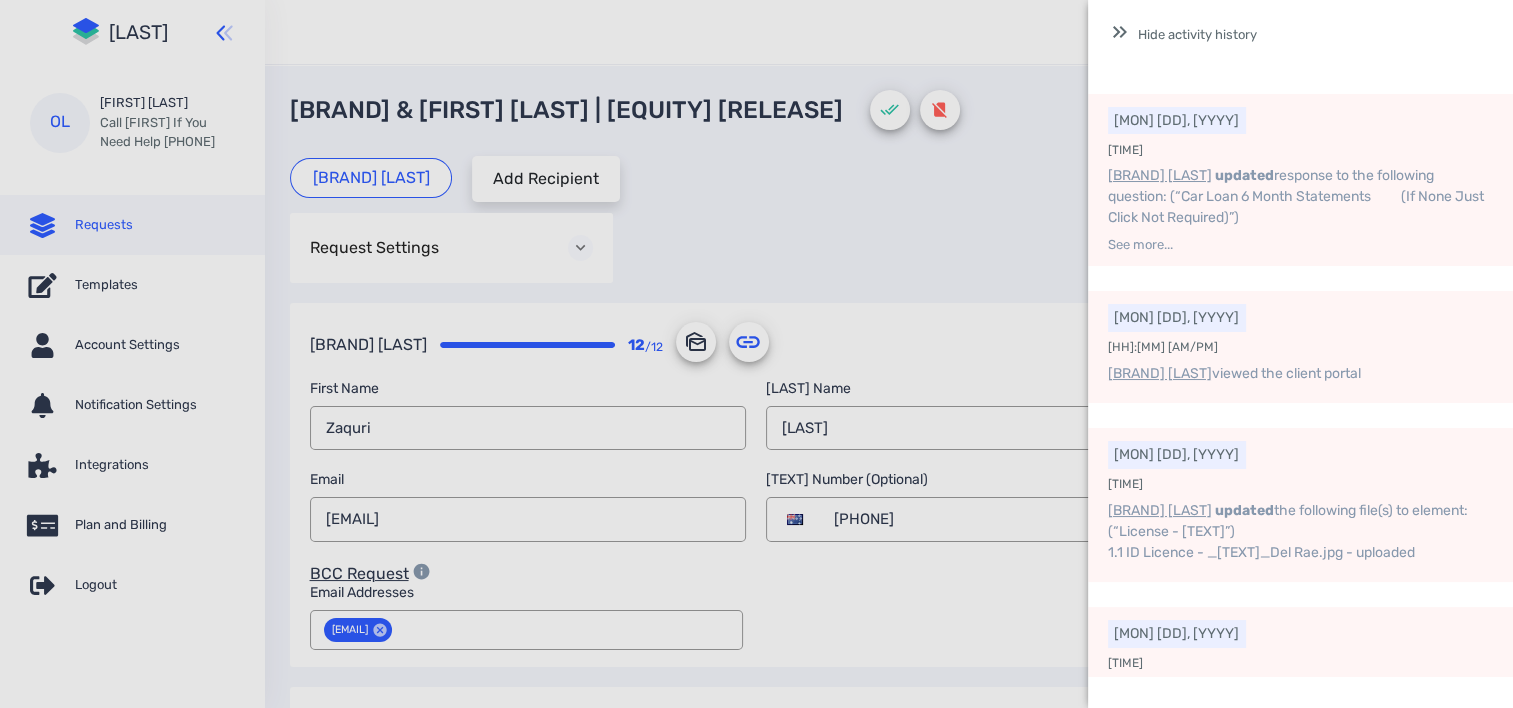 click at bounding box center (756, 354) 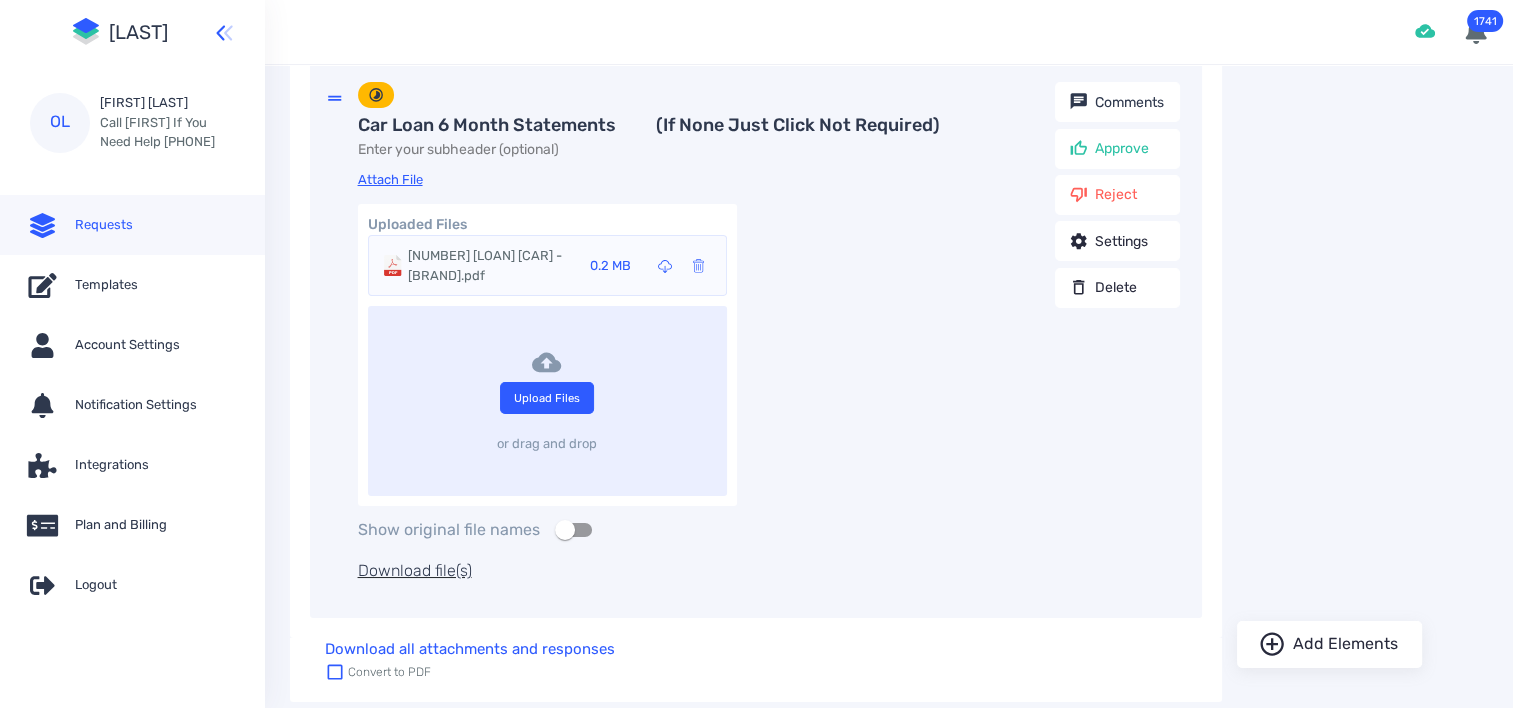 scroll, scrollTop: 7460, scrollLeft: 0, axis: vertical 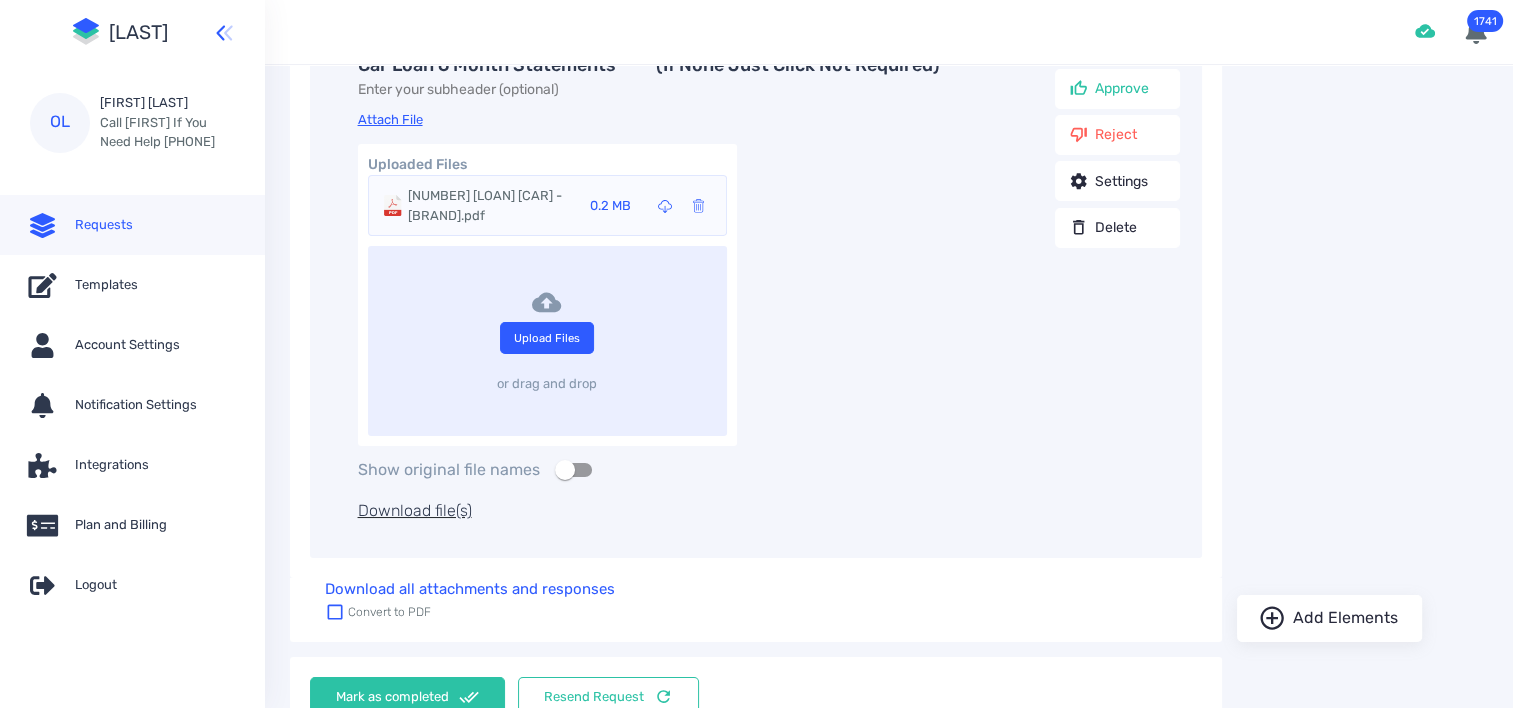 click on "[NUMBER] [LOAN] [CAR] - [BRAND].pdf" at bounding box center (490, 205) 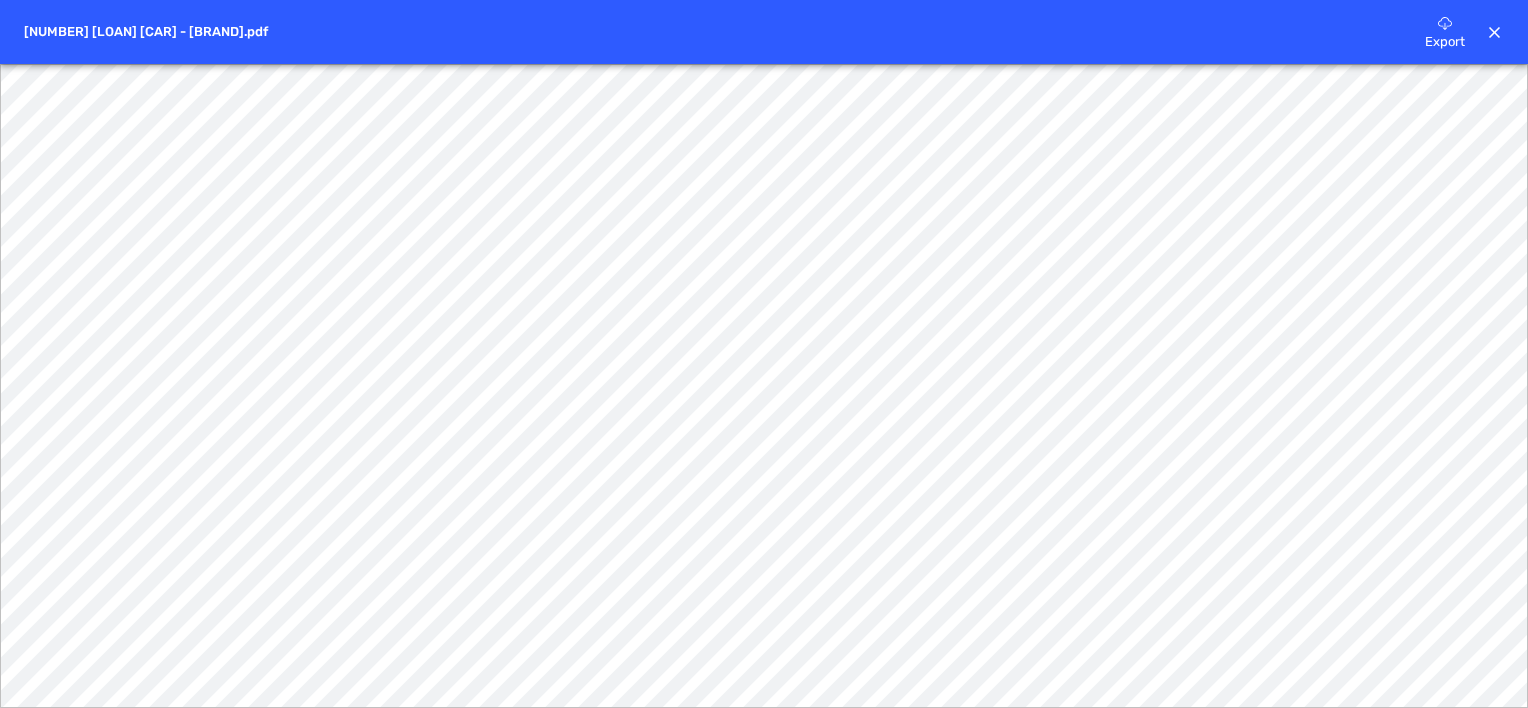 click on "Export" at bounding box center [1445, 42] 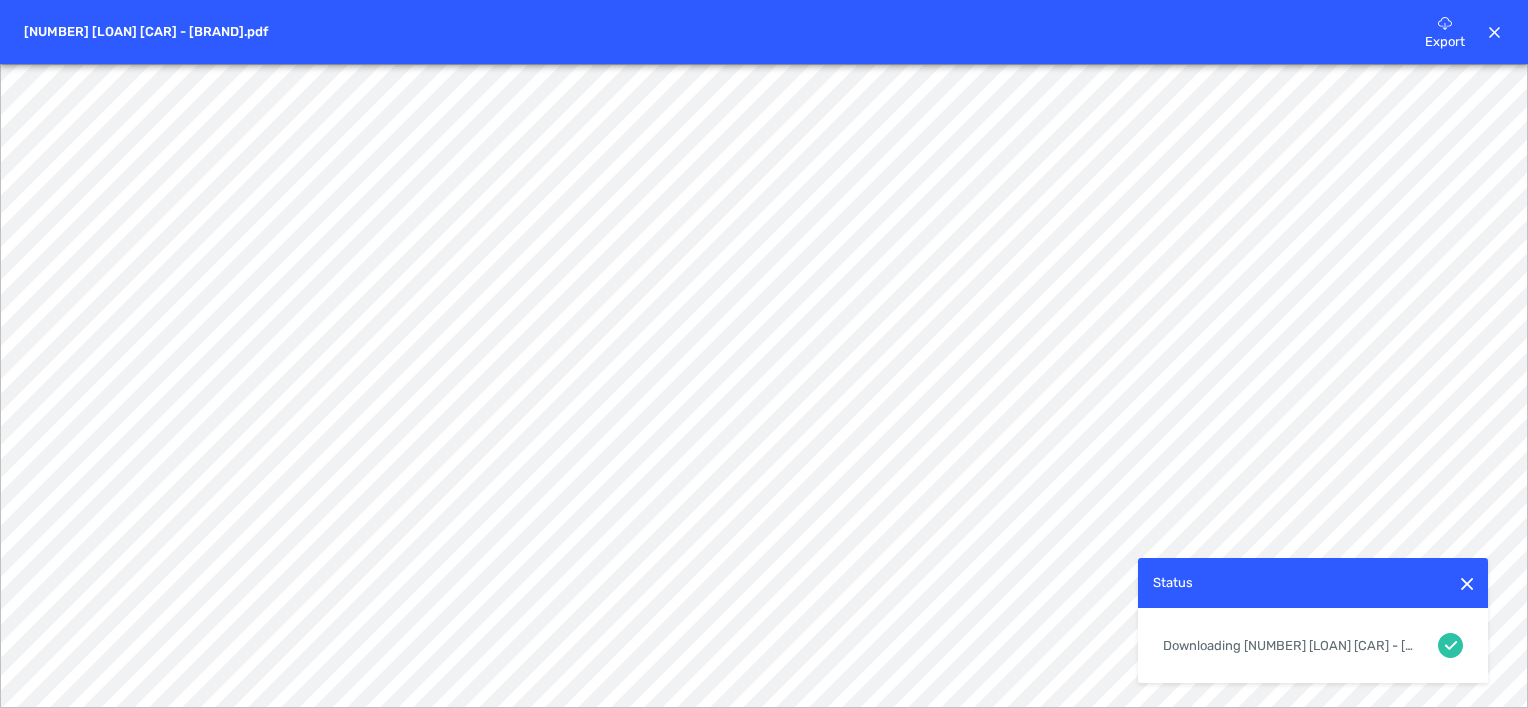 click at bounding box center (1495, 33) 